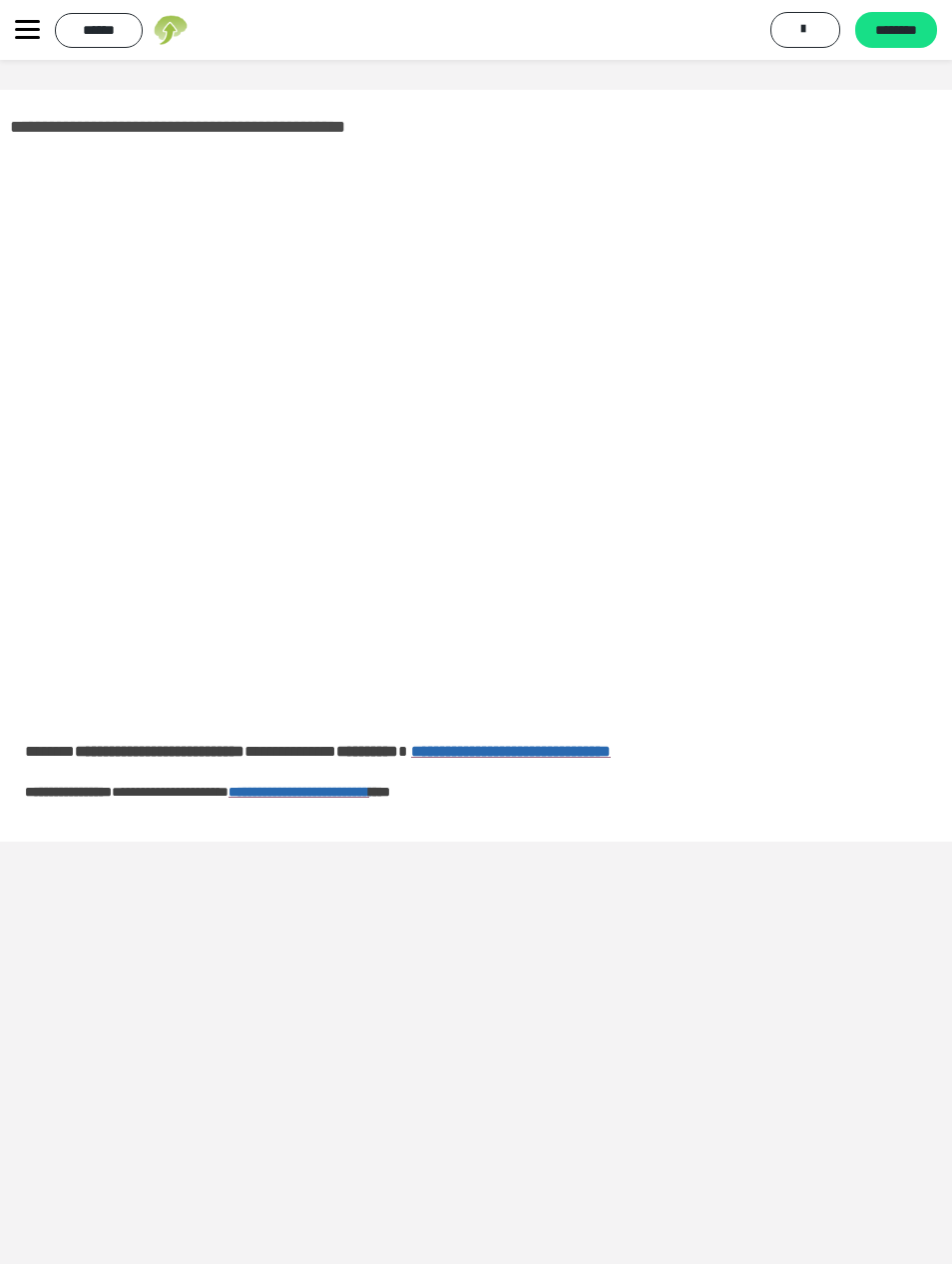 scroll, scrollTop: 0, scrollLeft: 0, axis: both 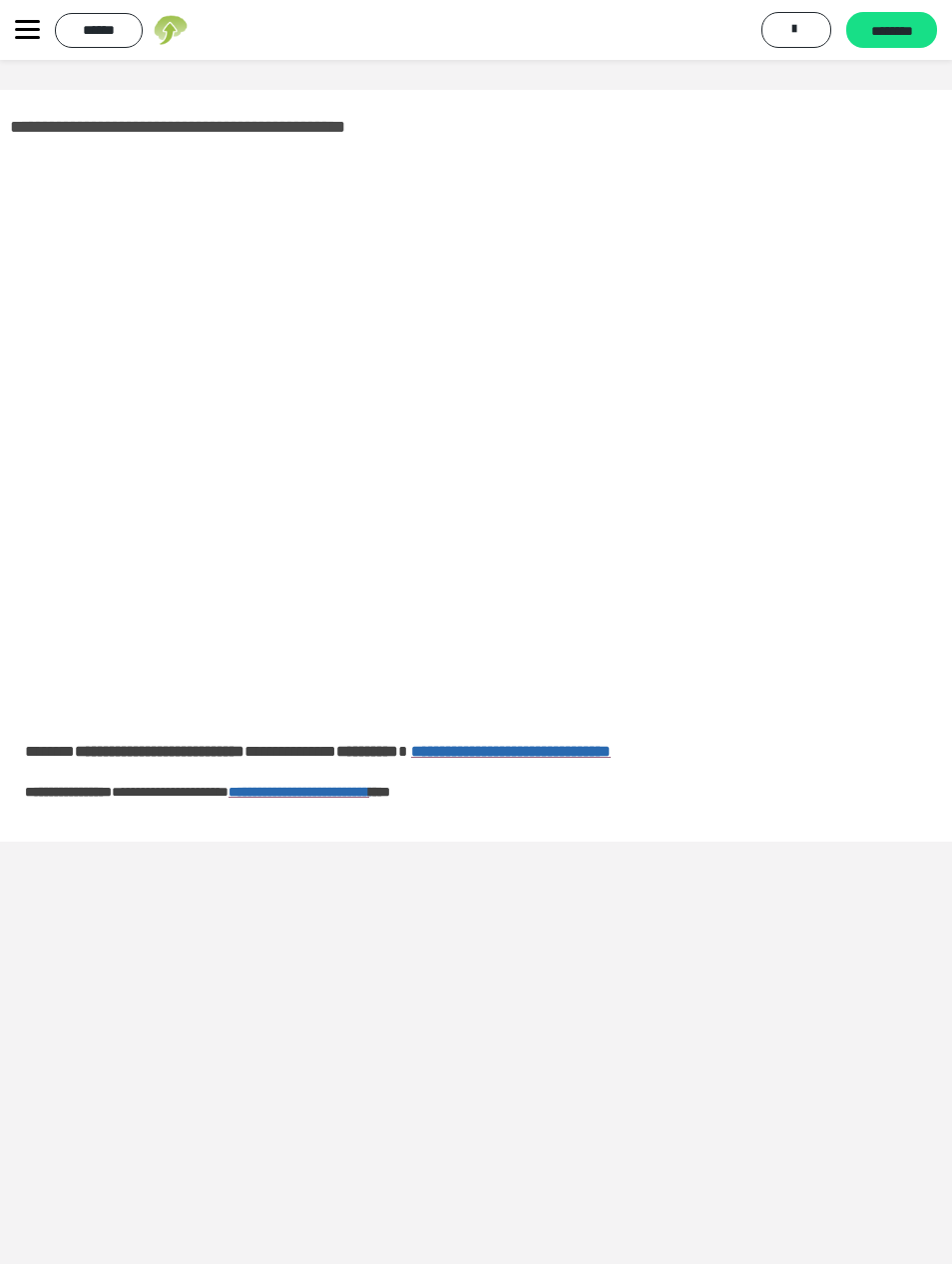 click 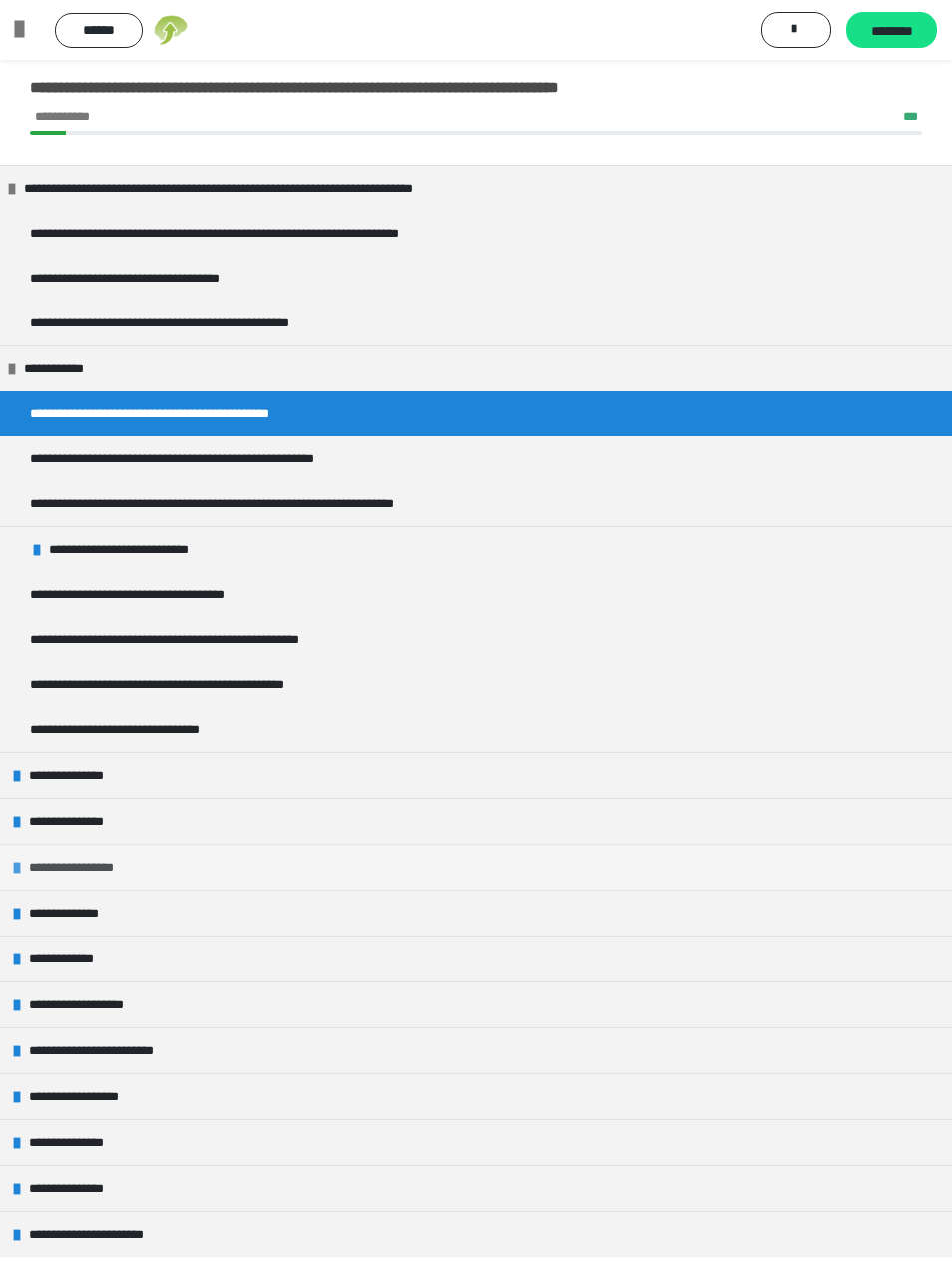 scroll, scrollTop: 10, scrollLeft: 0, axis: vertical 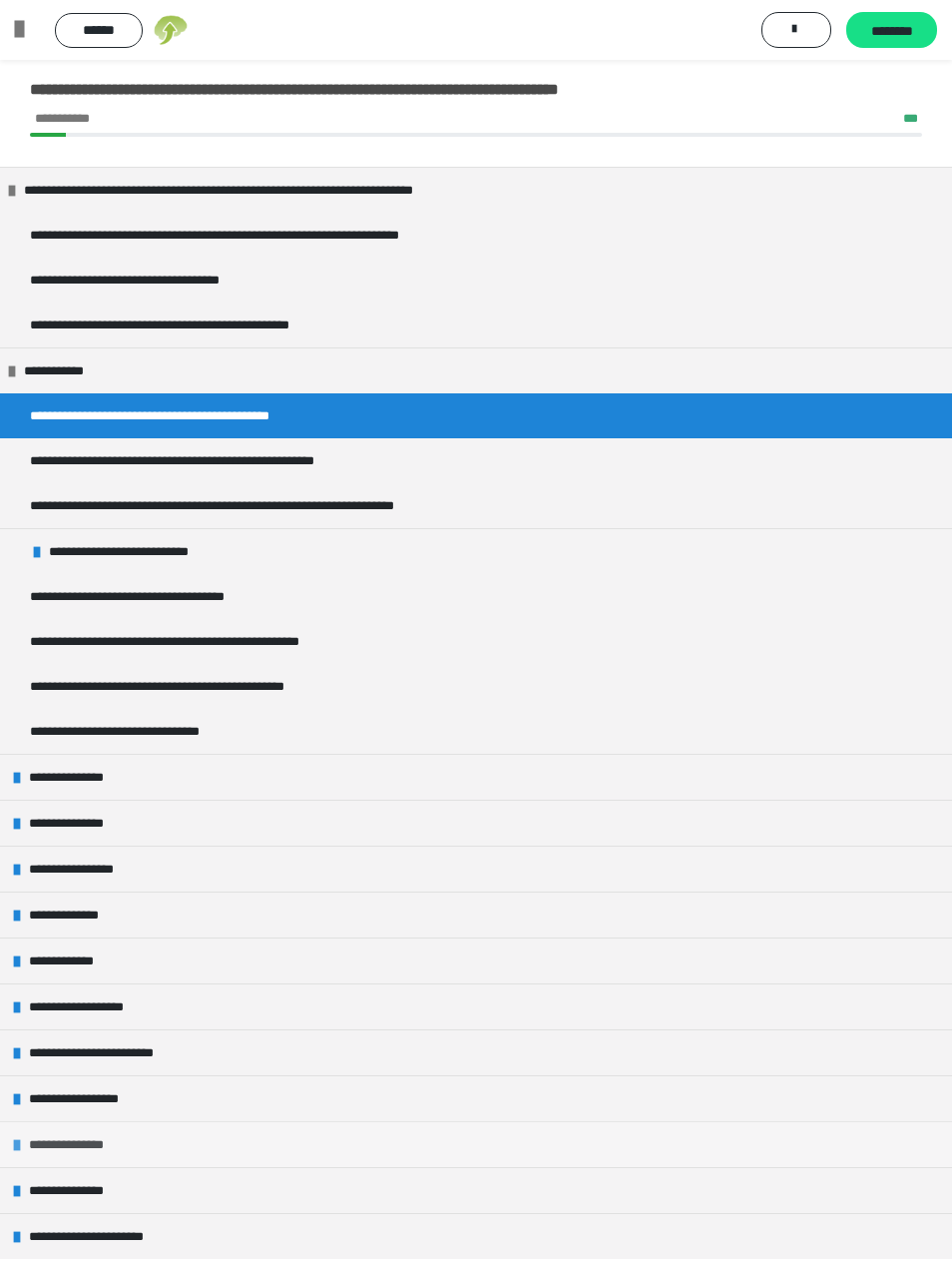 click on "**********" at bounding box center (80, 1144) 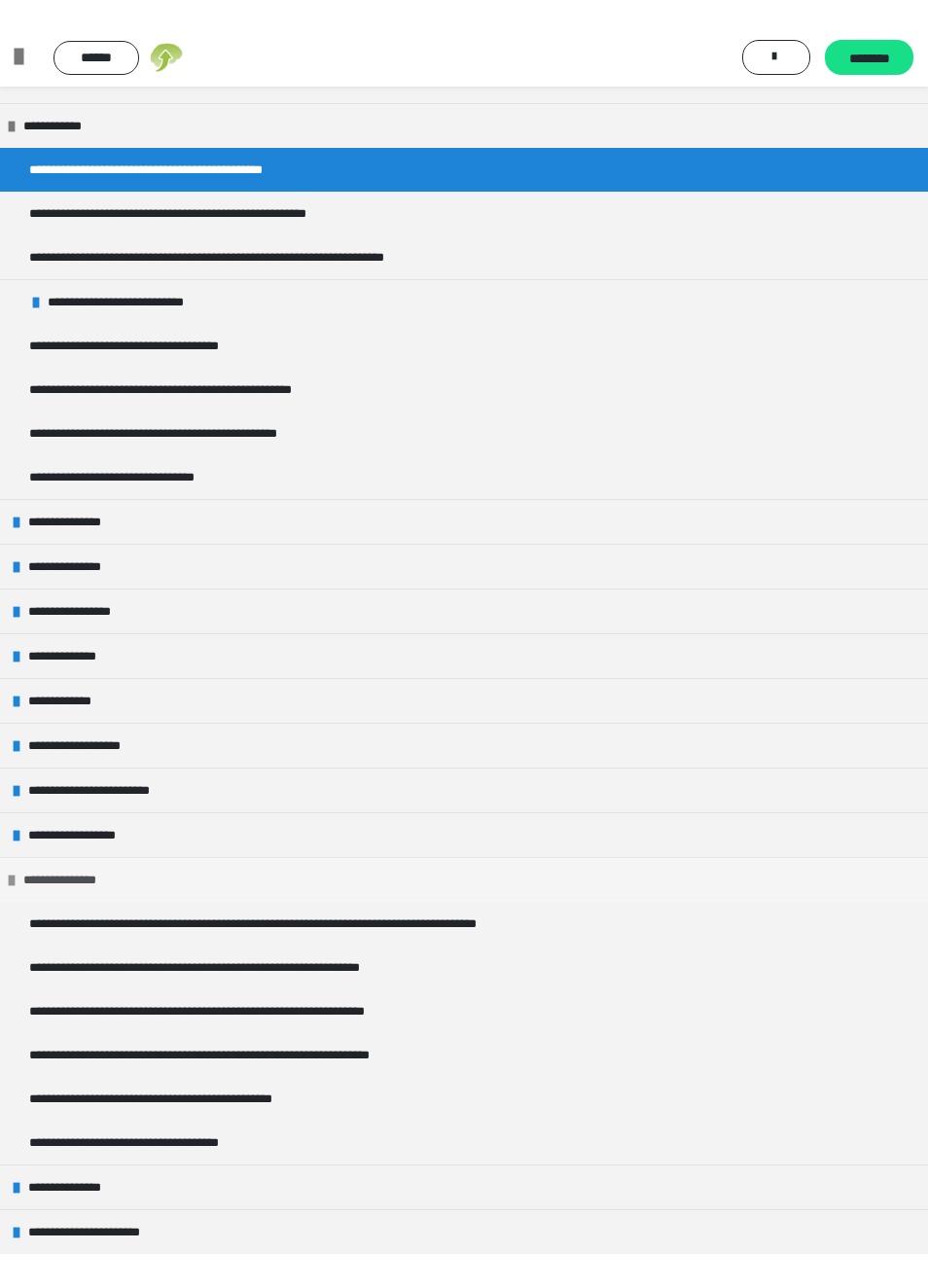 scroll, scrollTop: 272, scrollLeft: 0, axis: vertical 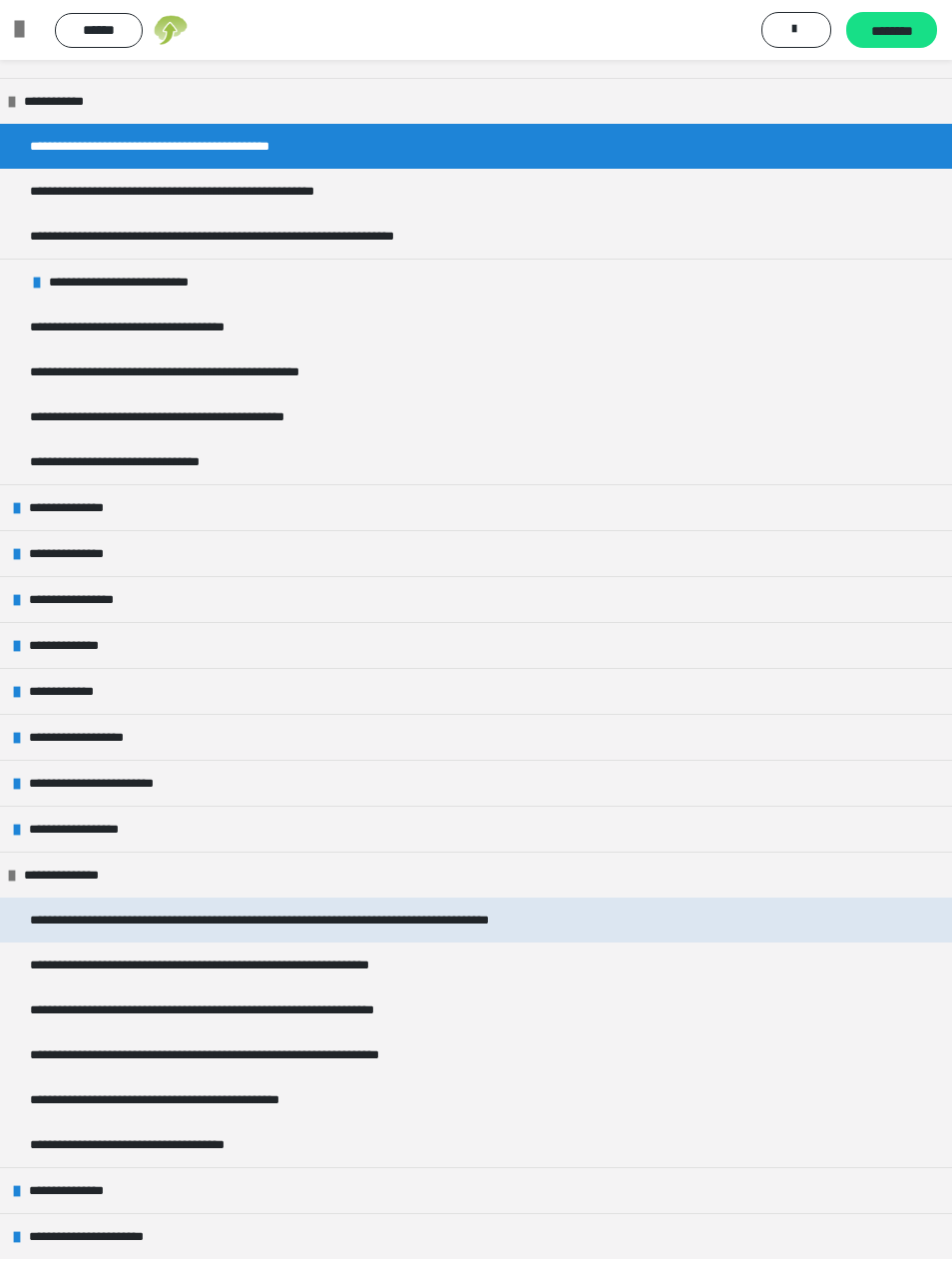 click on "**********" at bounding box center (343, 920) 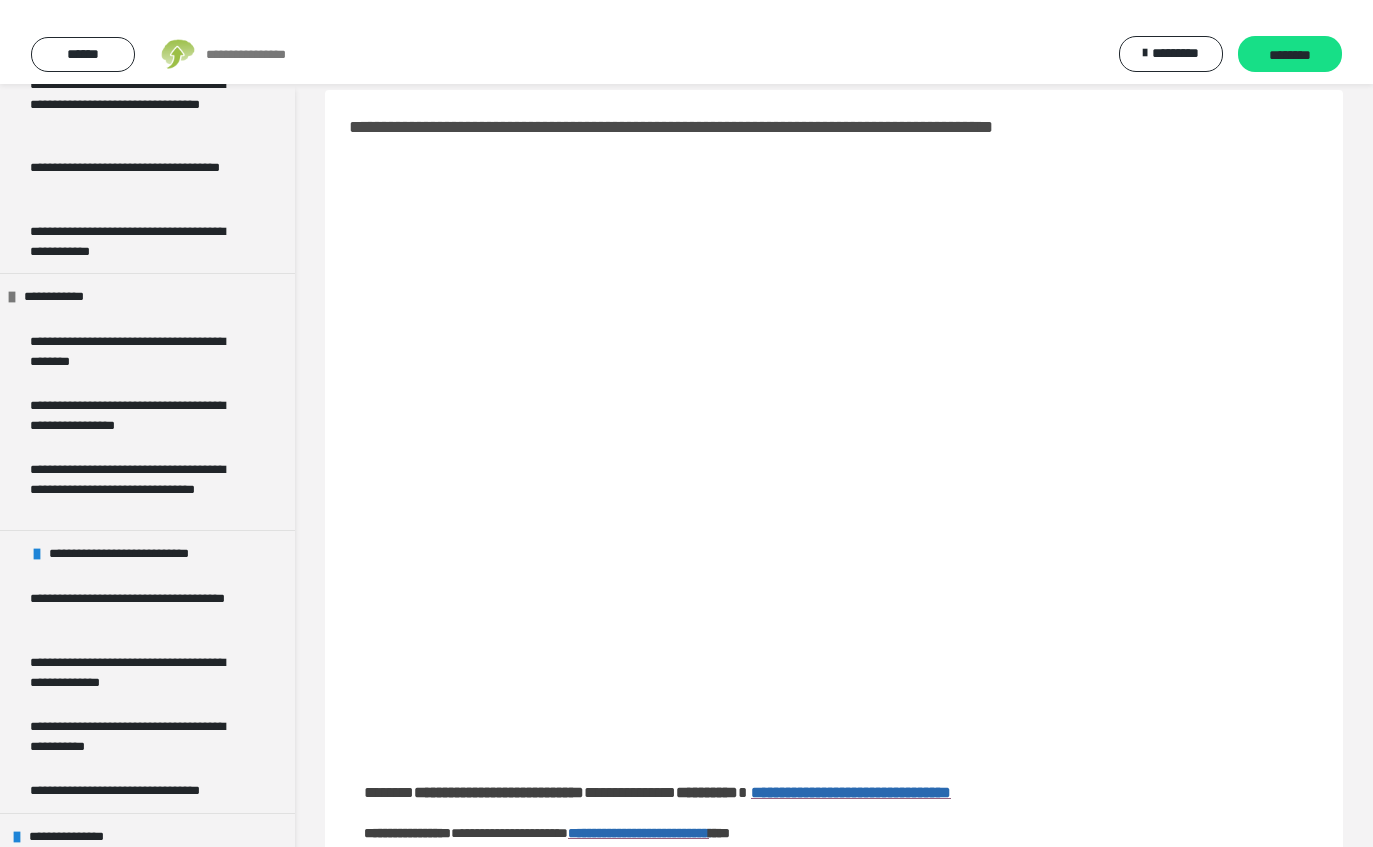 scroll, scrollTop: 0, scrollLeft: 0, axis: both 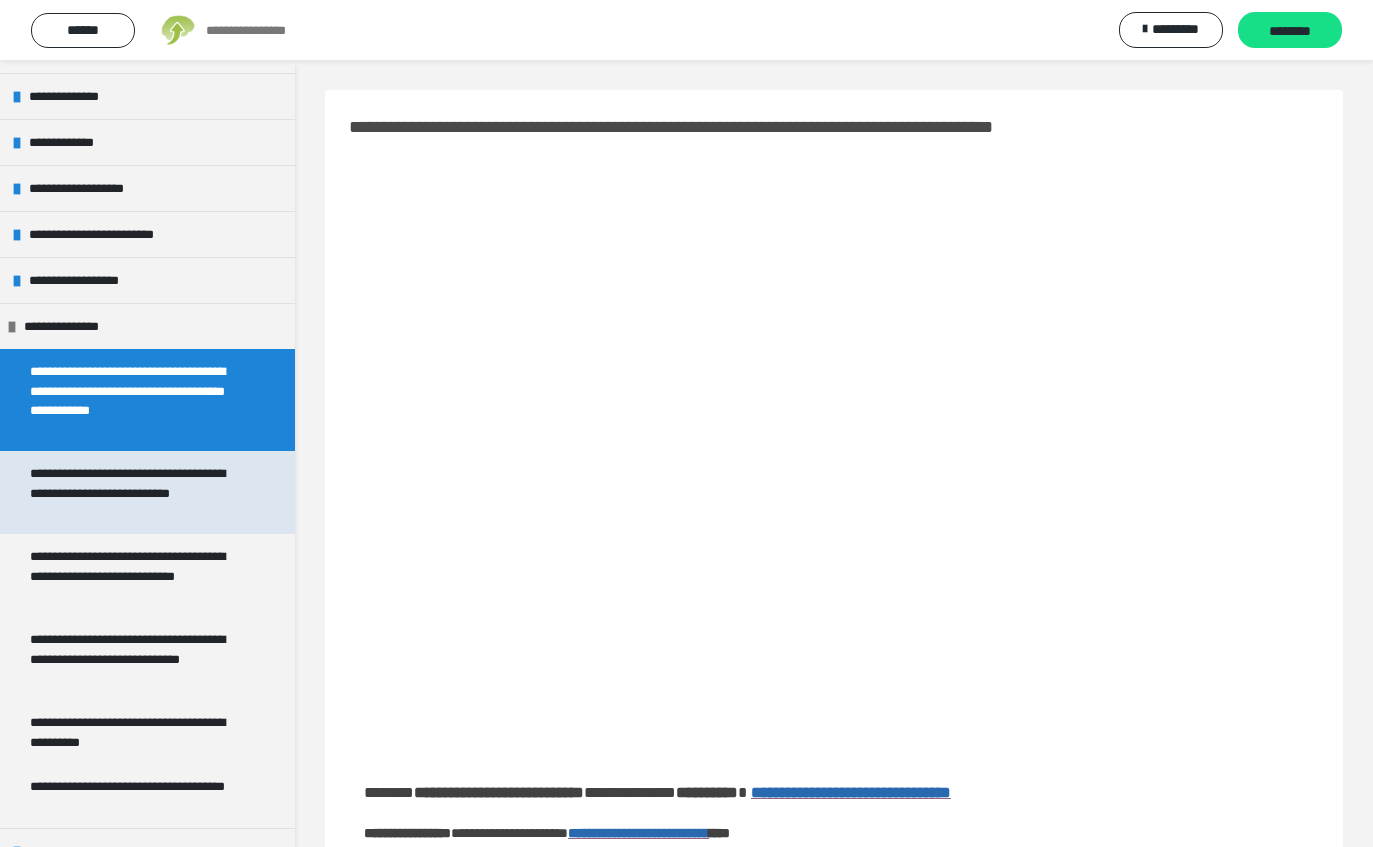 click on "**********" at bounding box center [139, 492] 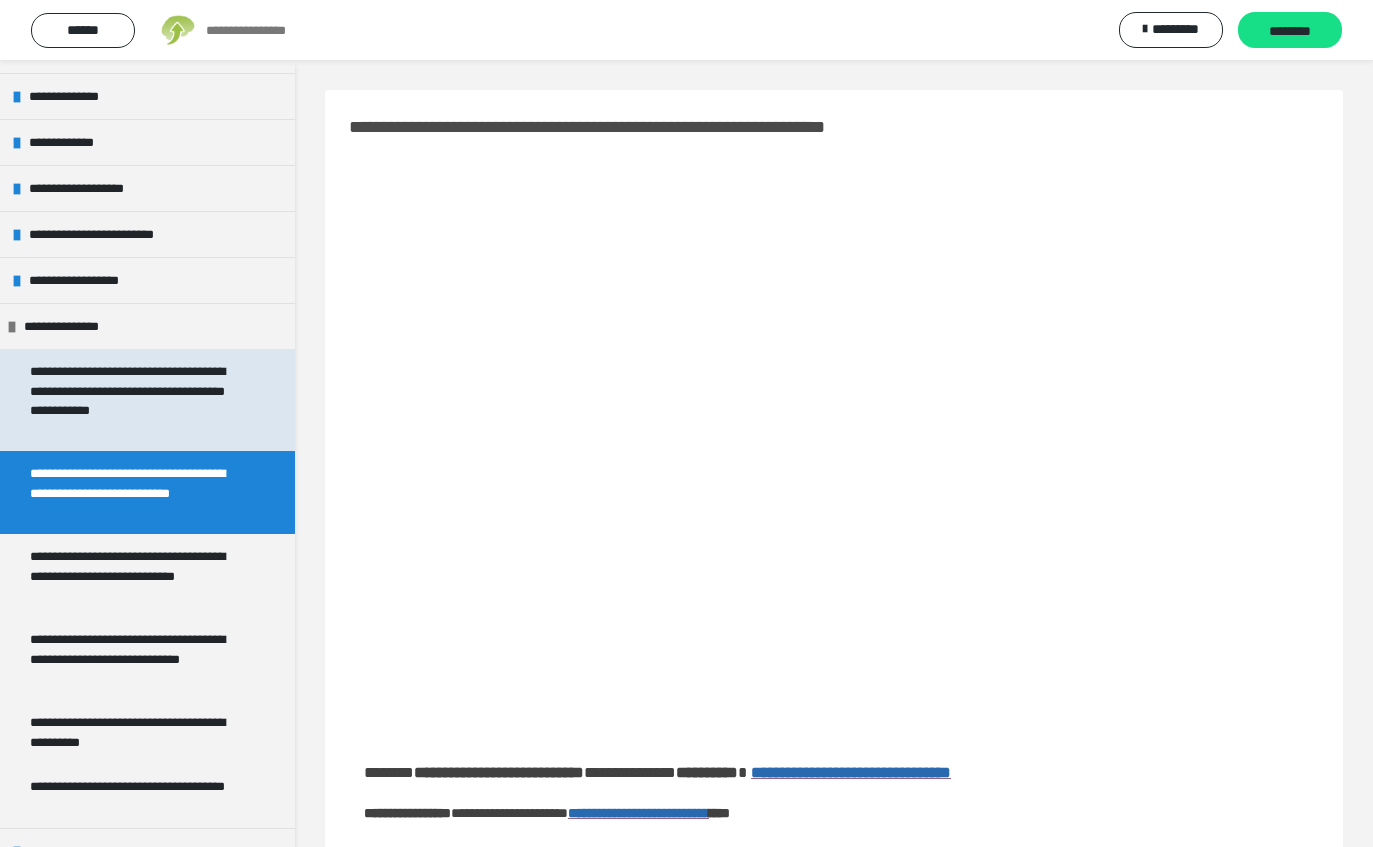 click on "**********" at bounding box center (139, 400) 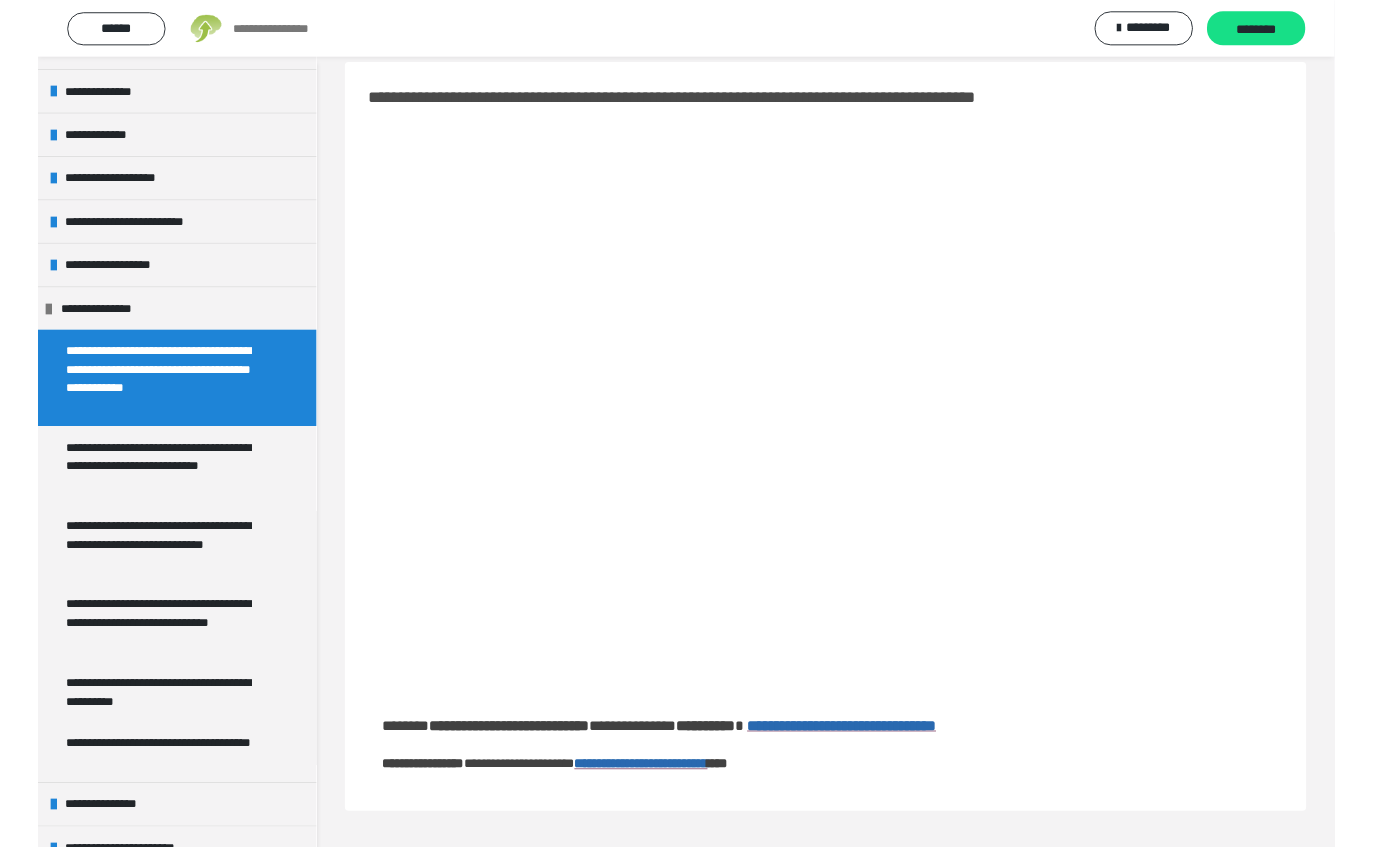 scroll, scrollTop: 49, scrollLeft: 0, axis: vertical 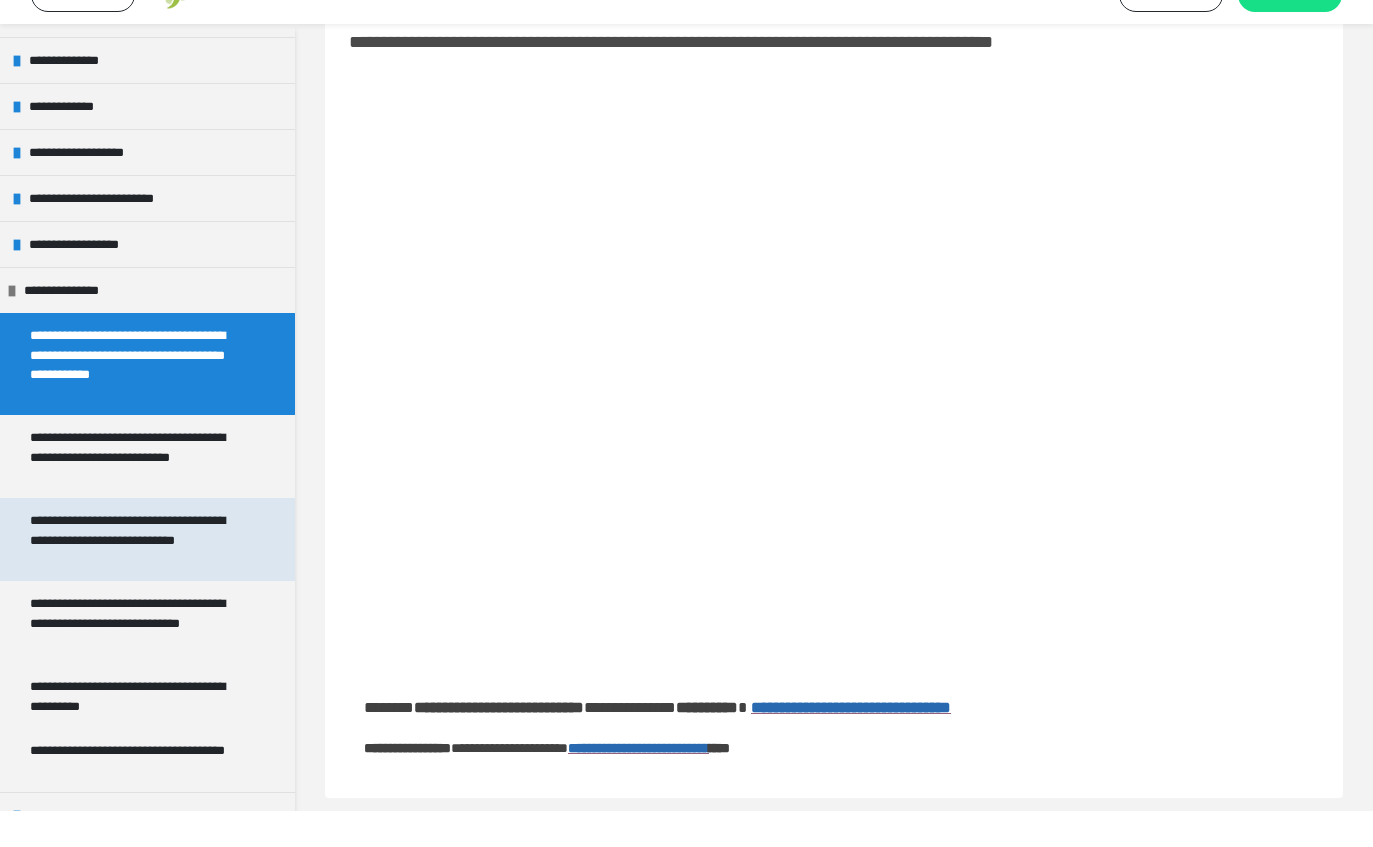 click on "**********" at bounding box center [139, 575] 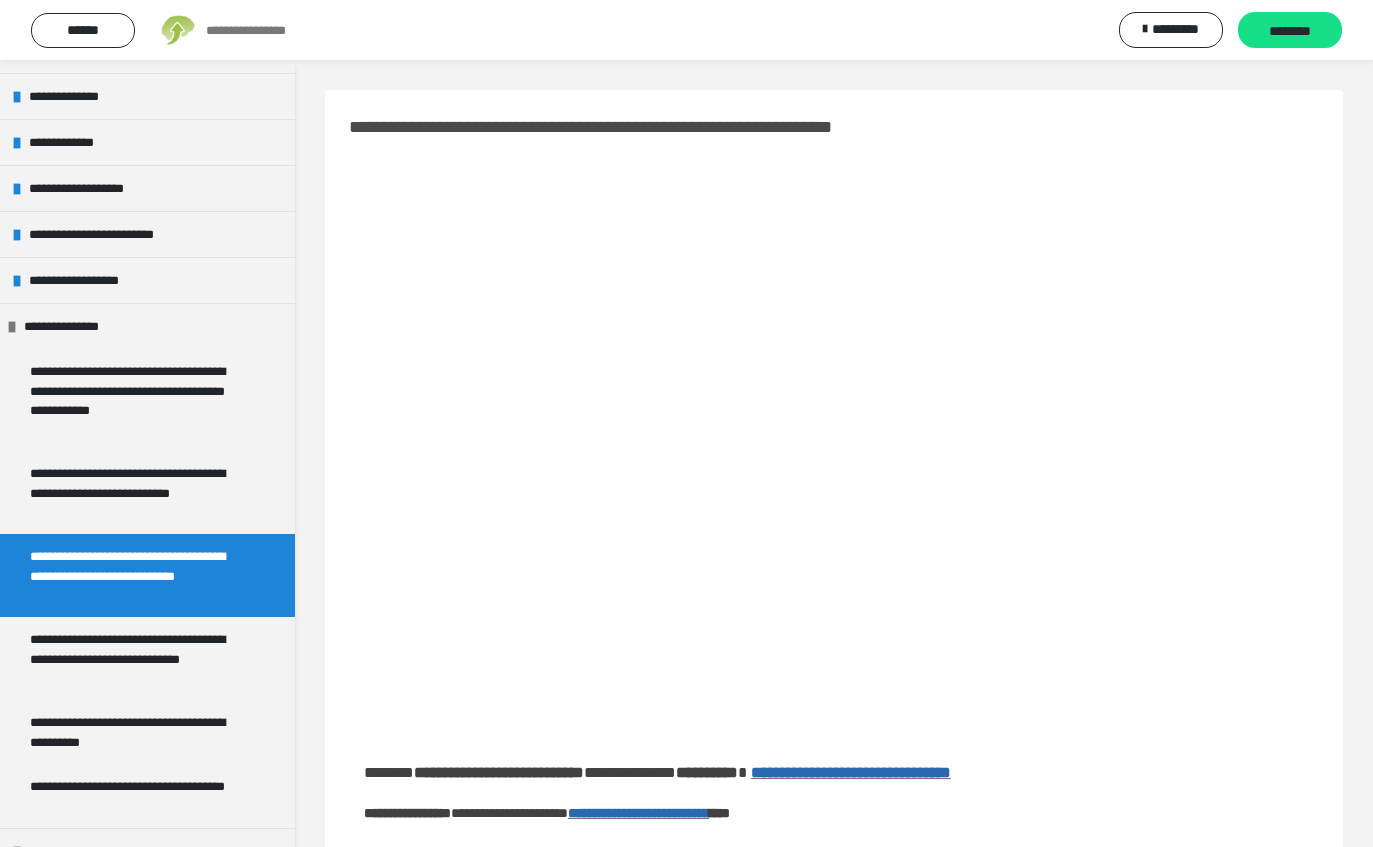 click on "**********" at bounding box center [139, 575] 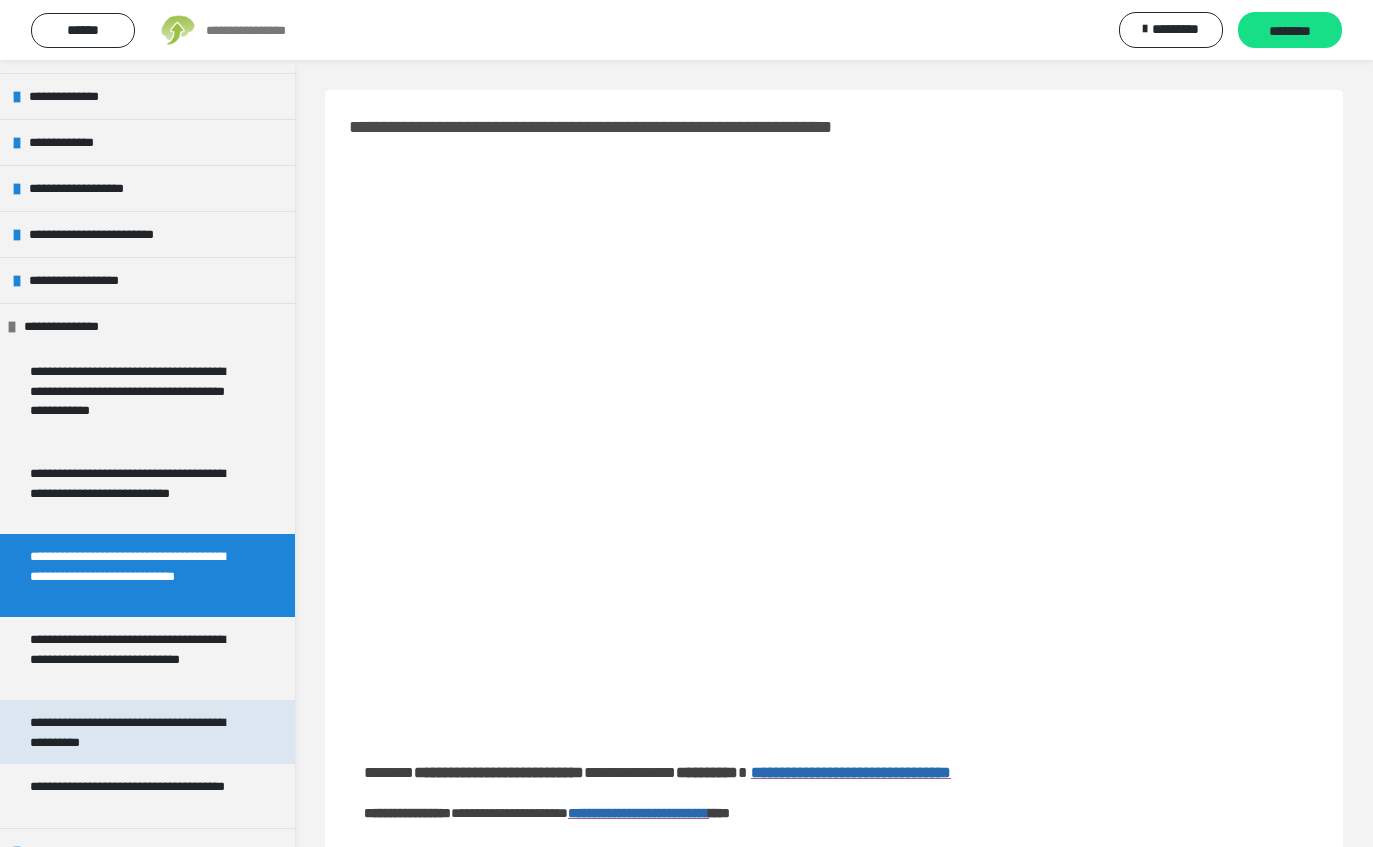 click on "**********" at bounding box center [139, 732] 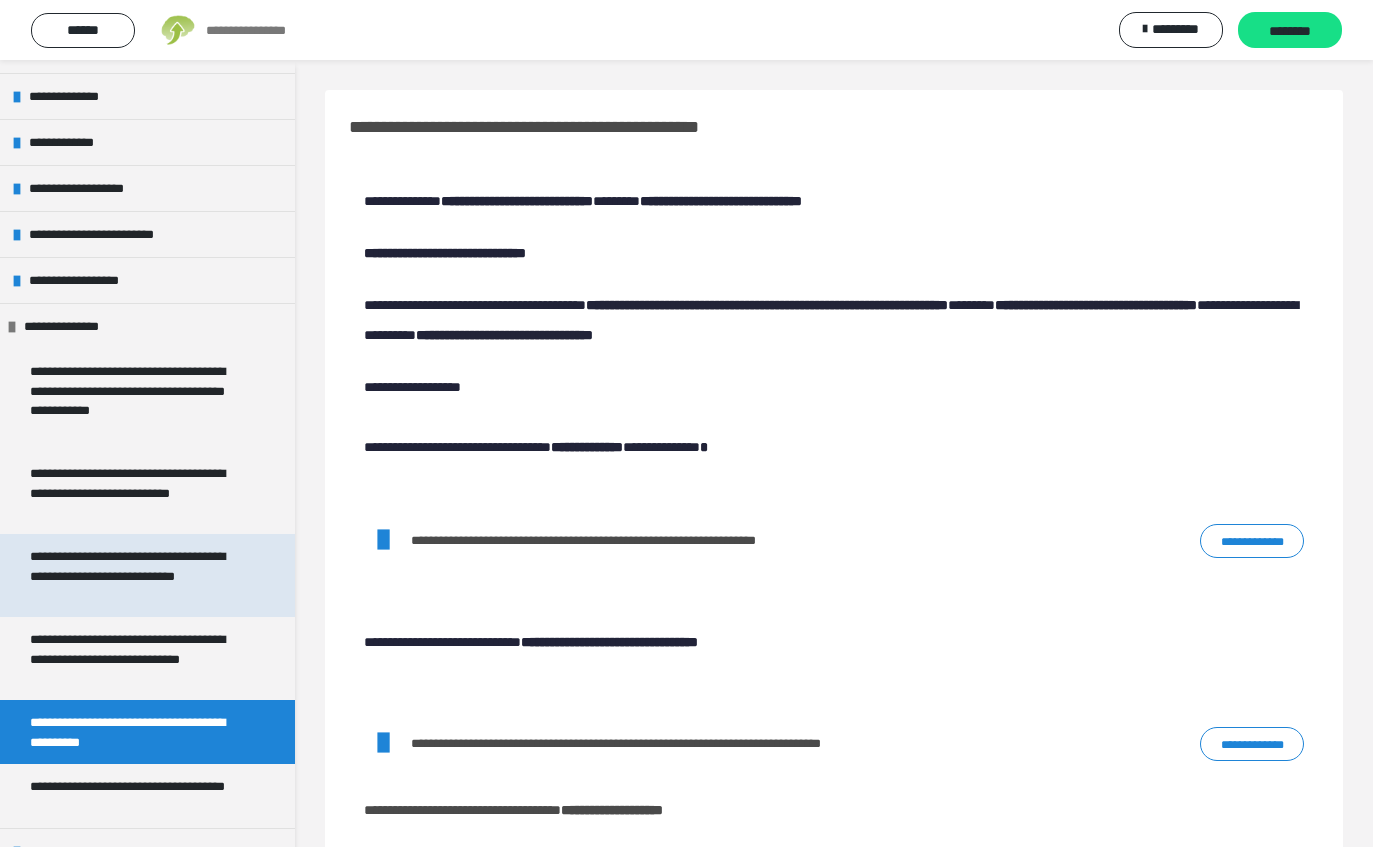 click on "**********" at bounding box center (139, 575) 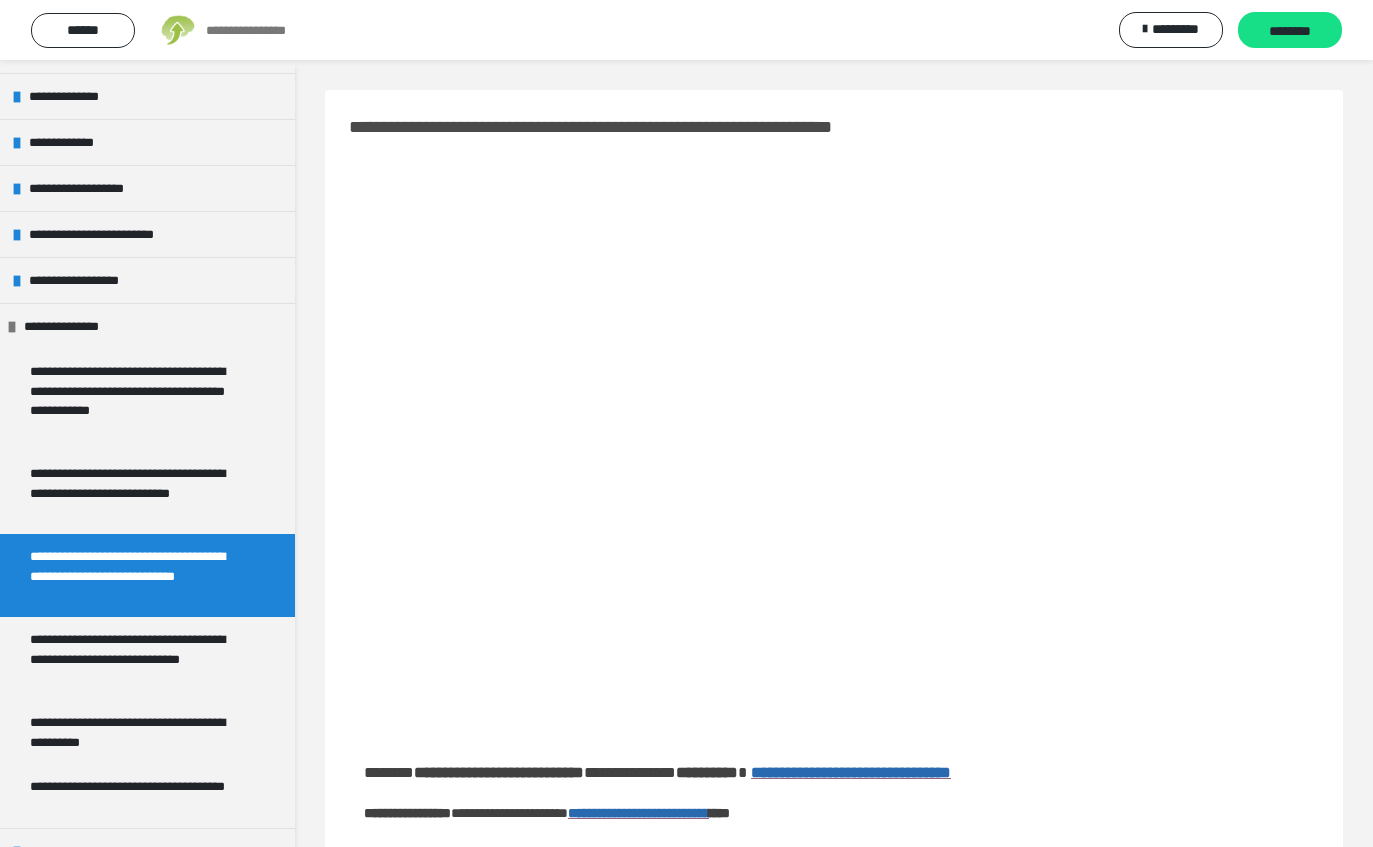 click on "**********" at bounding box center [139, 575] 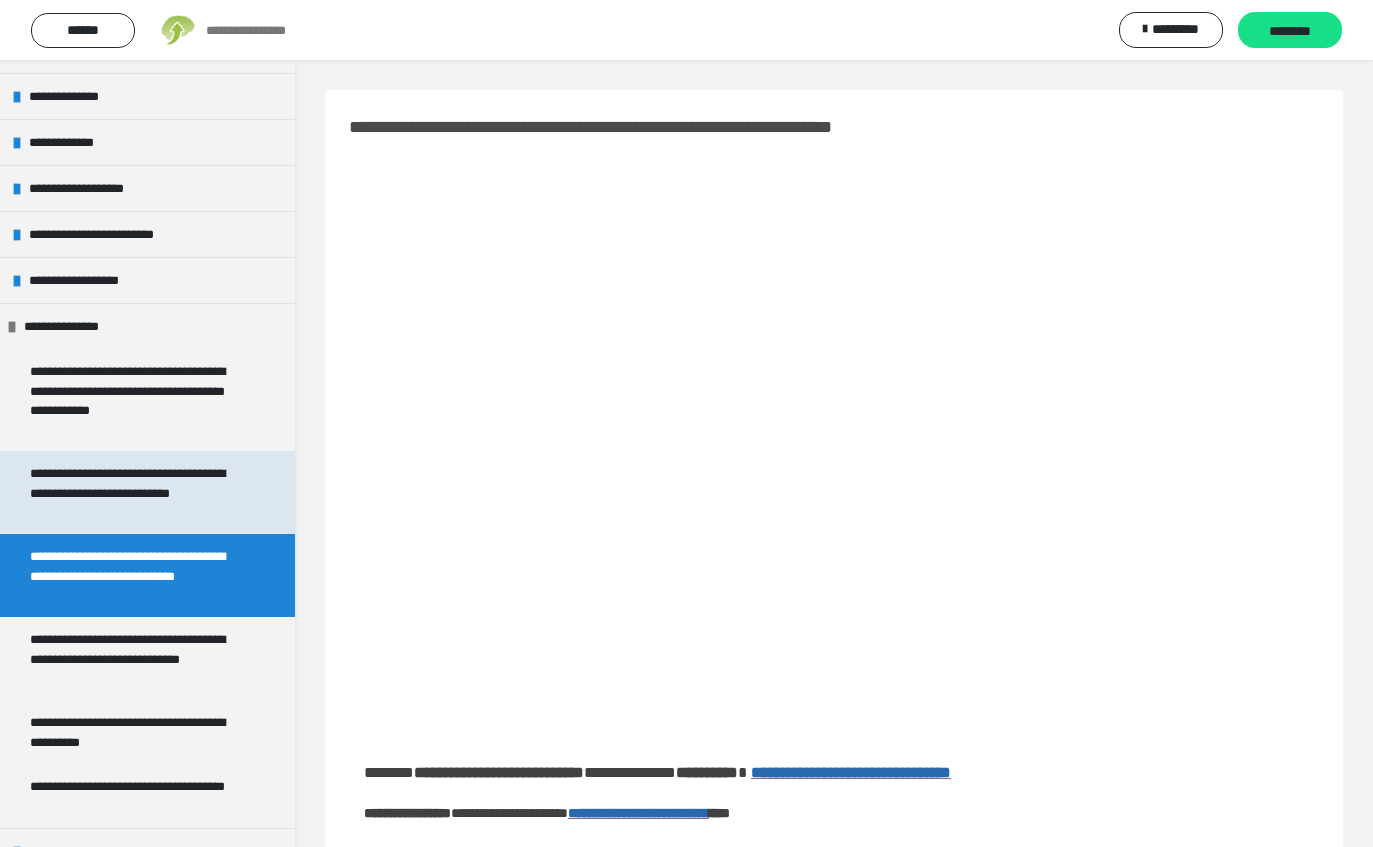 click on "**********" at bounding box center (139, 492) 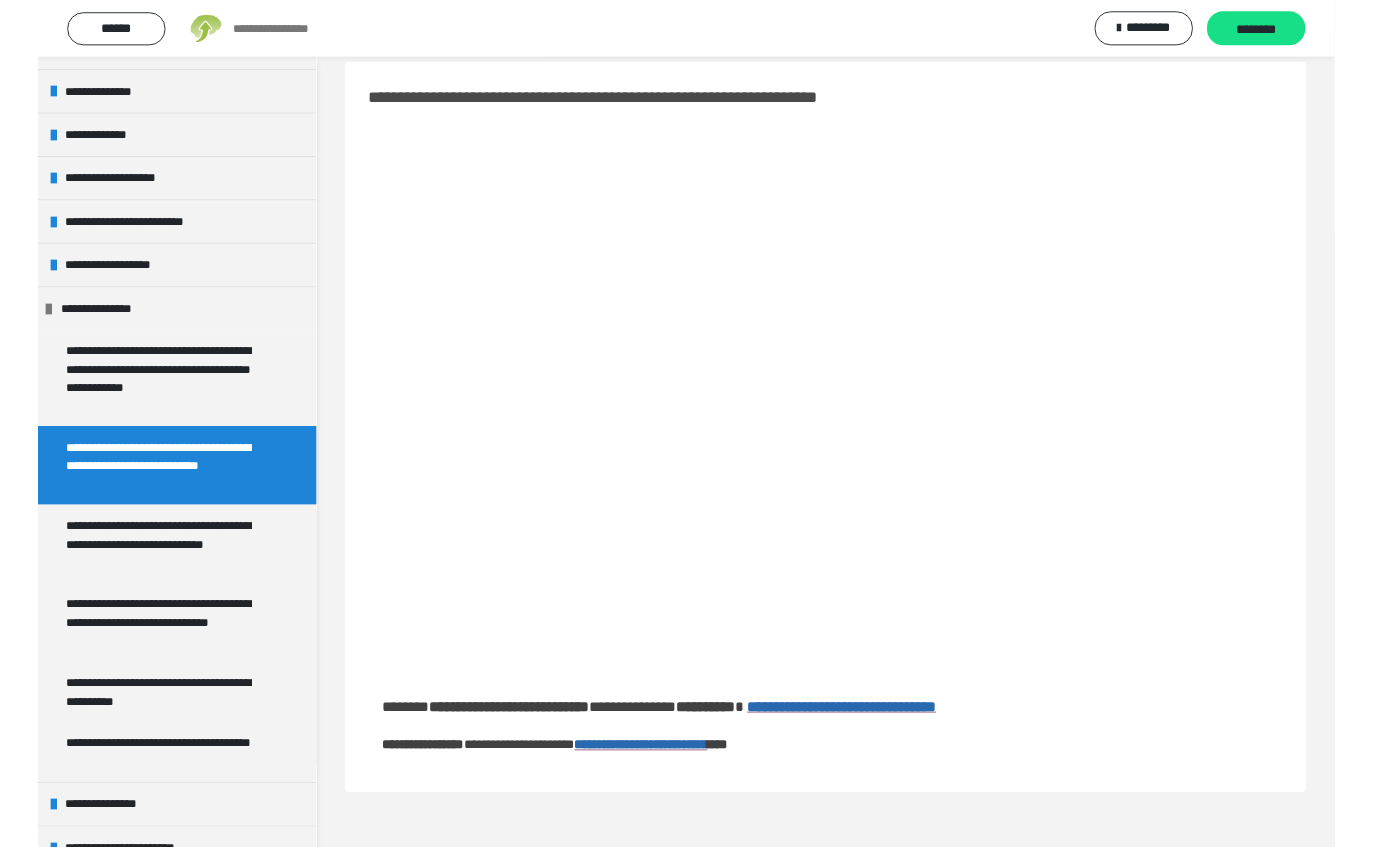 scroll, scrollTop: 0, scrollLeft: 0, axis: both 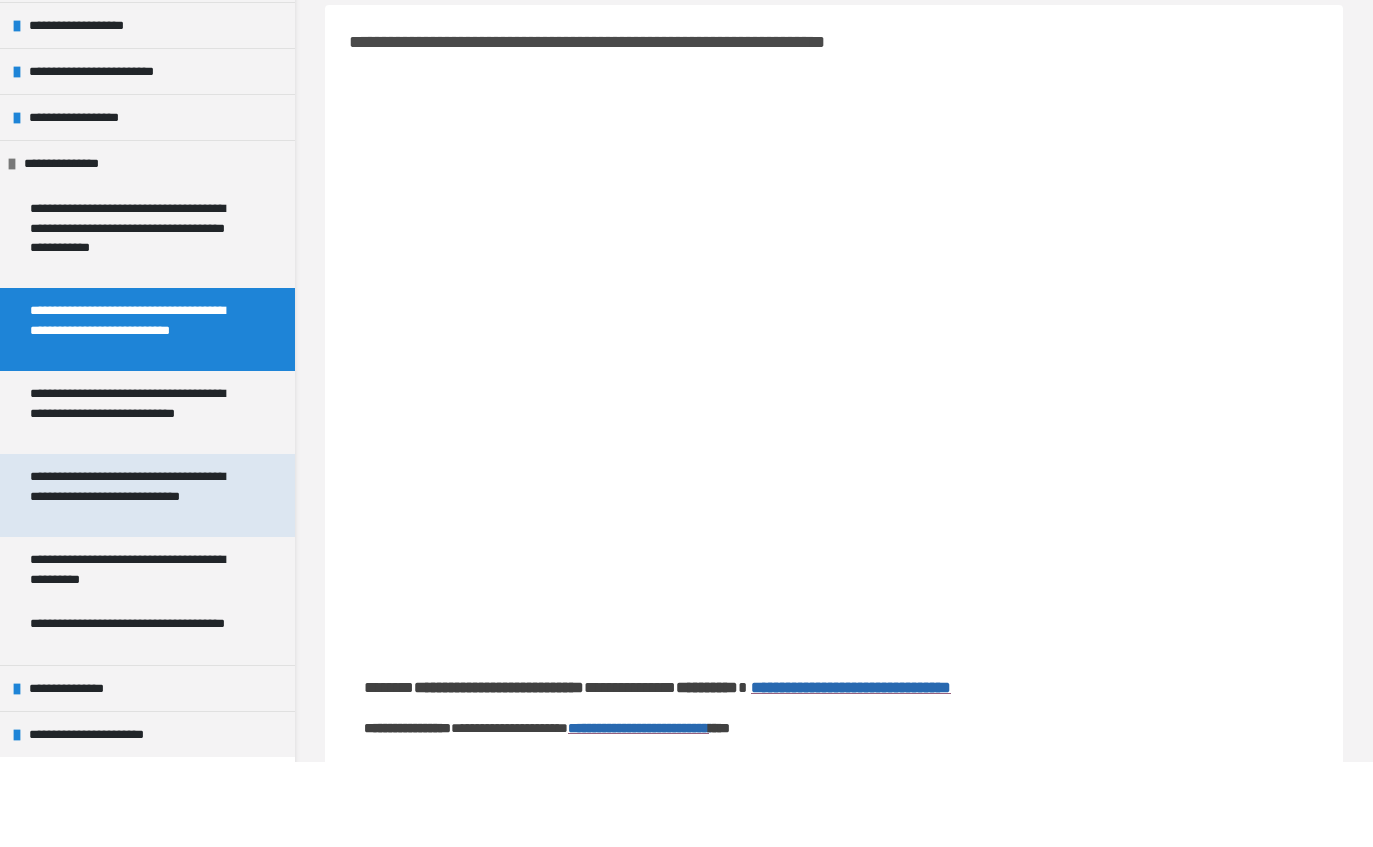 click on "**********" at bounding box center [139, 580] 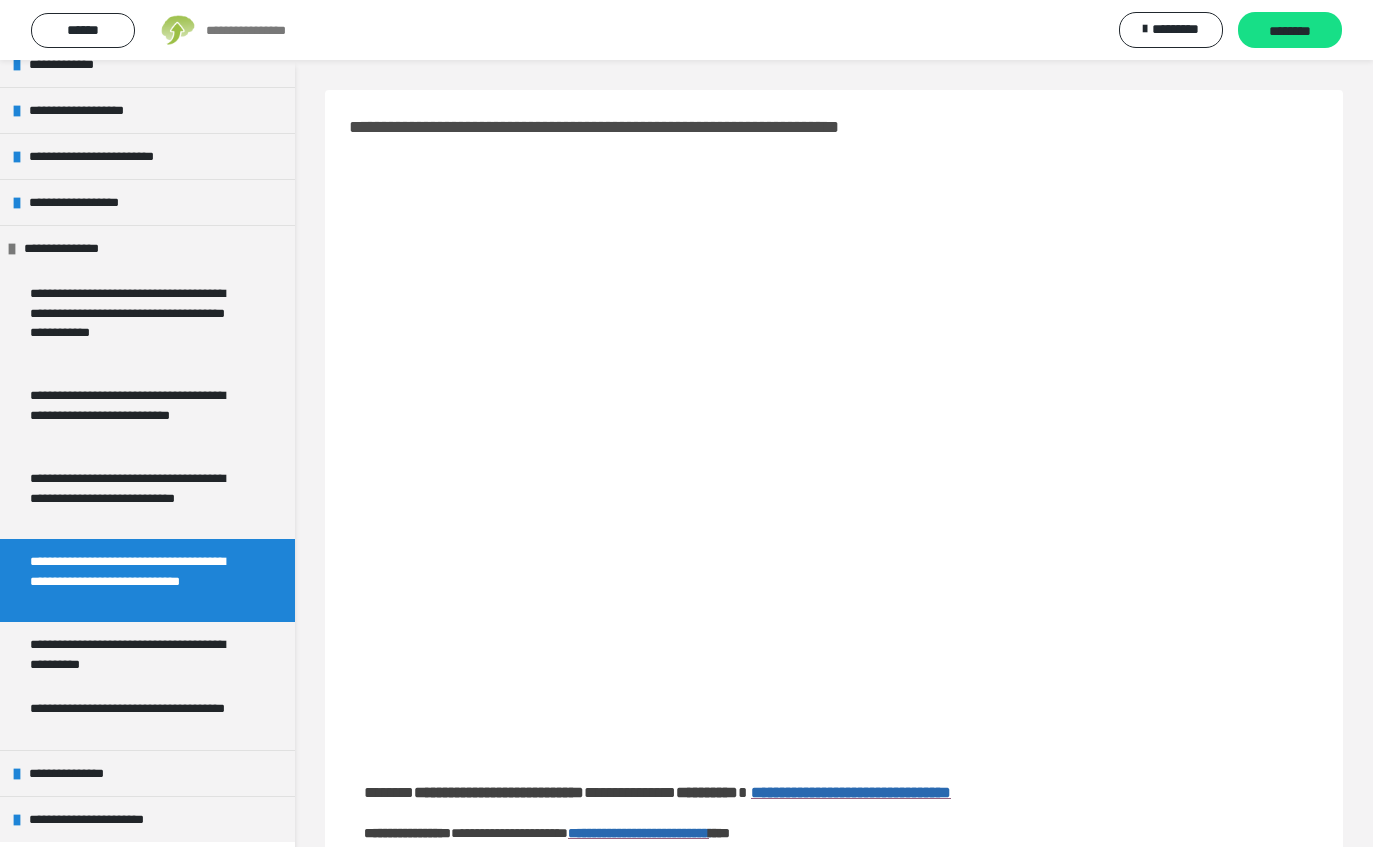 click on "**********" at bounding box center (139, 580) 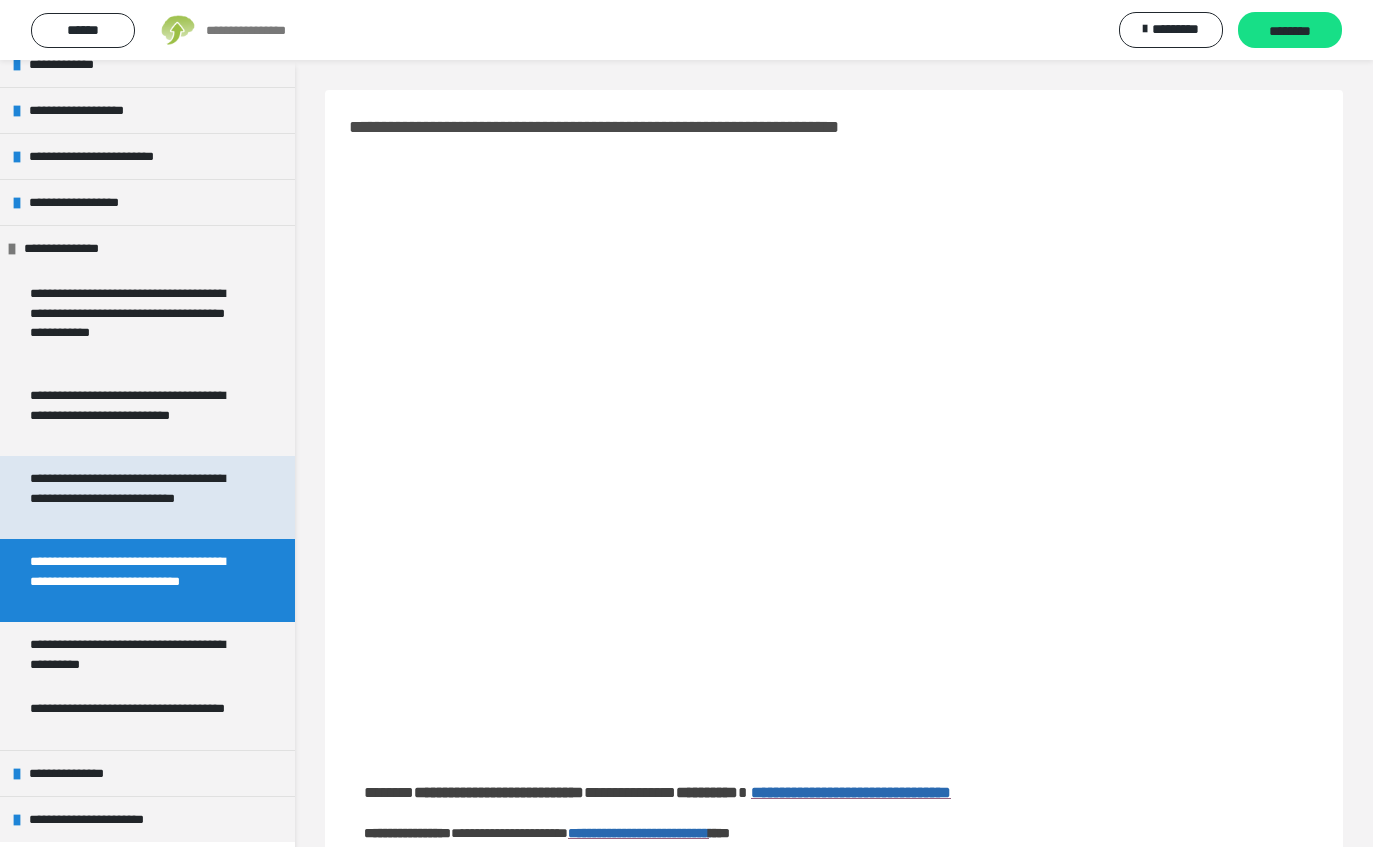 click on "**********" at bounding box center (139, 497) 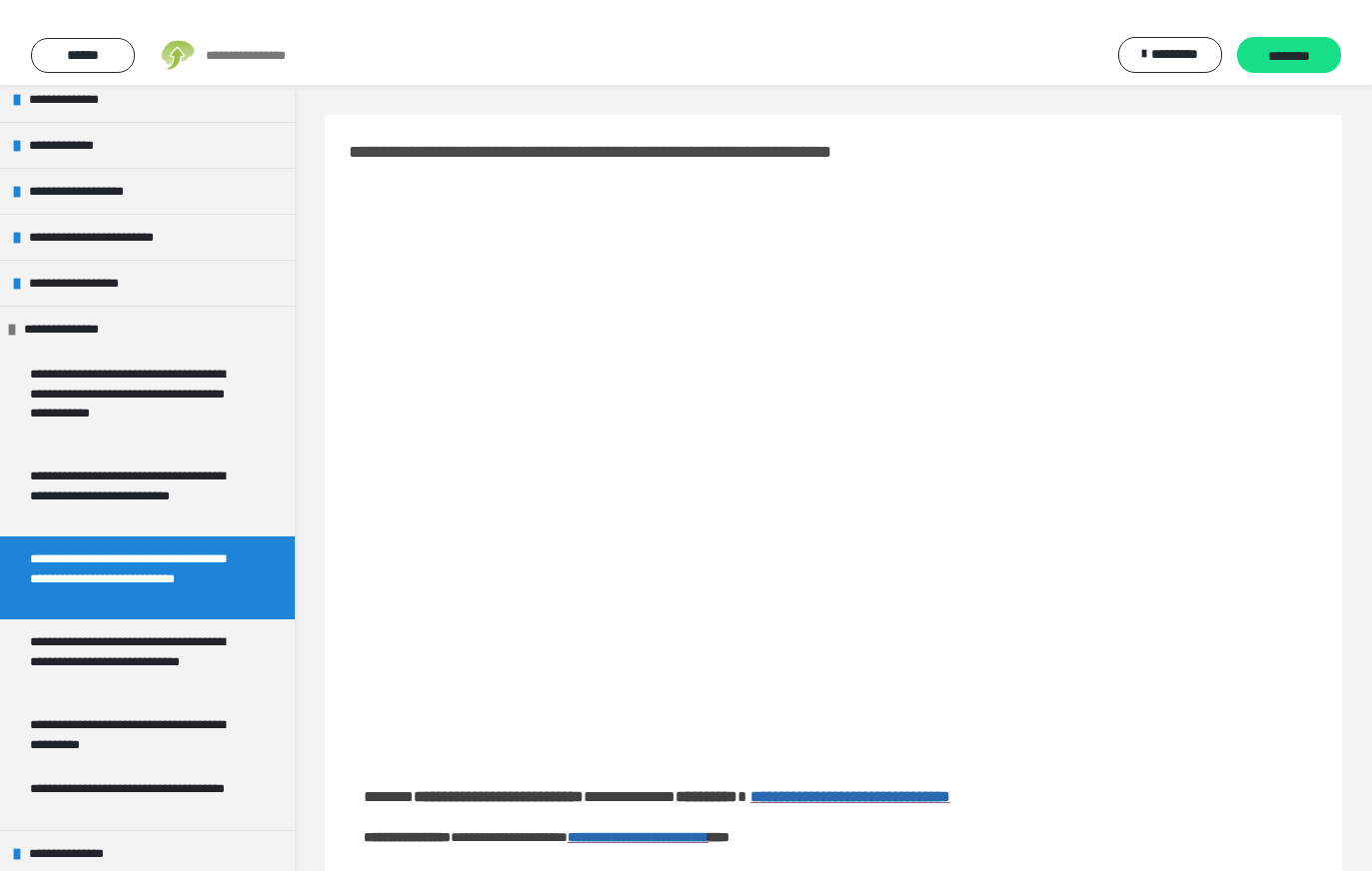 scroll, scrollTop: 24, scrollLeft: 0, axis: vertical 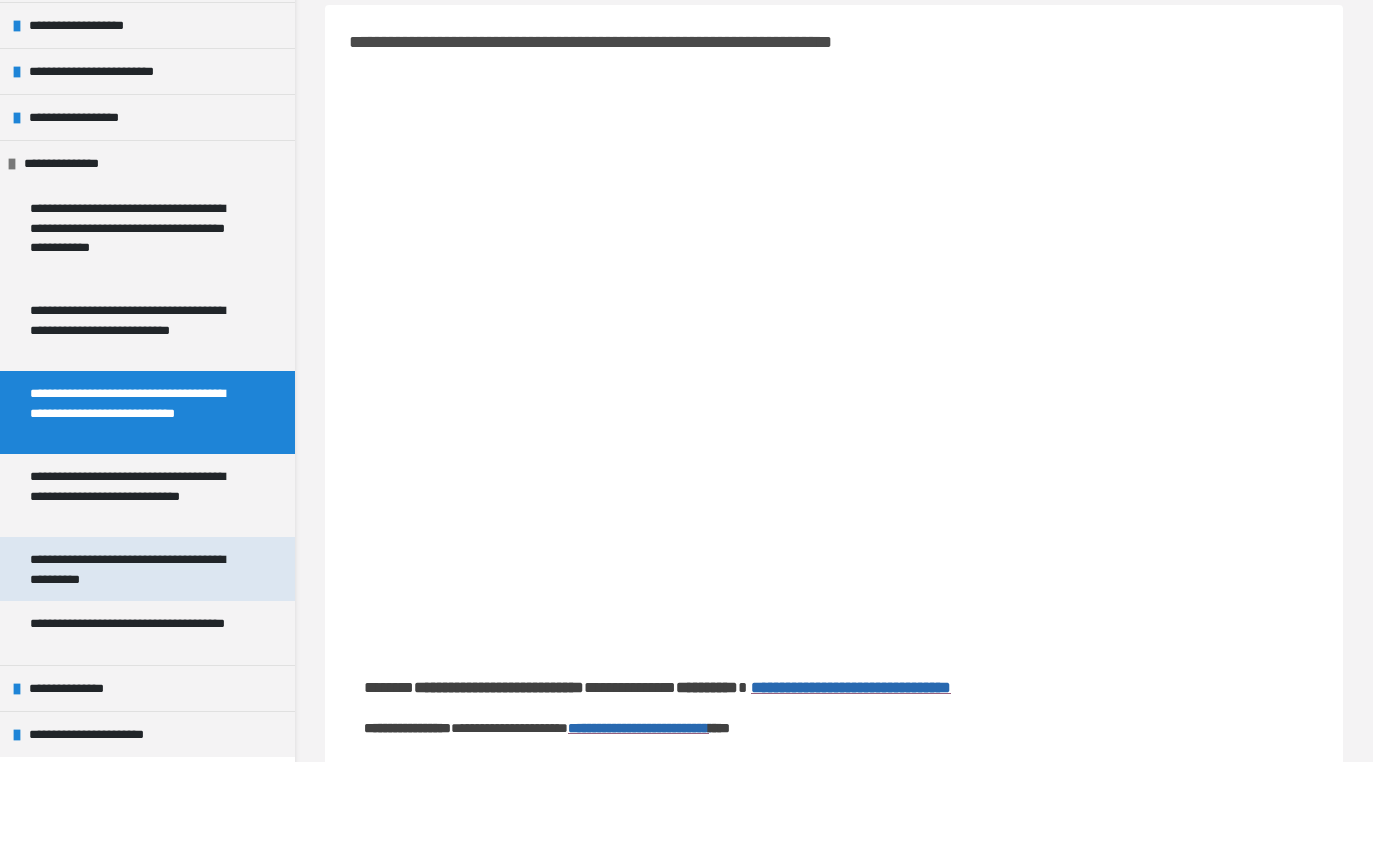 click on "**********" at bounding box center (139, 654) 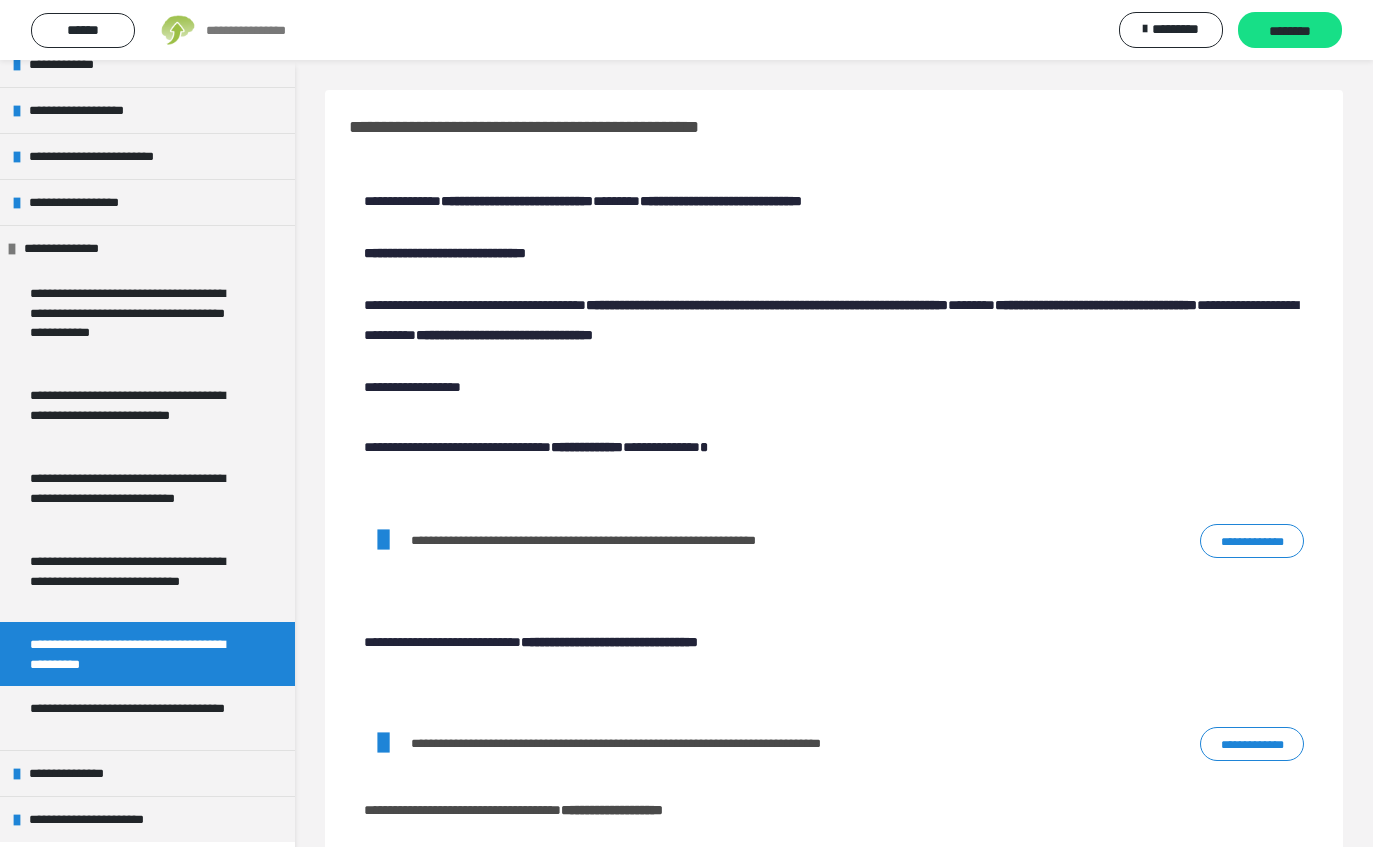 click on "**********" at bounding box center (139, 654) 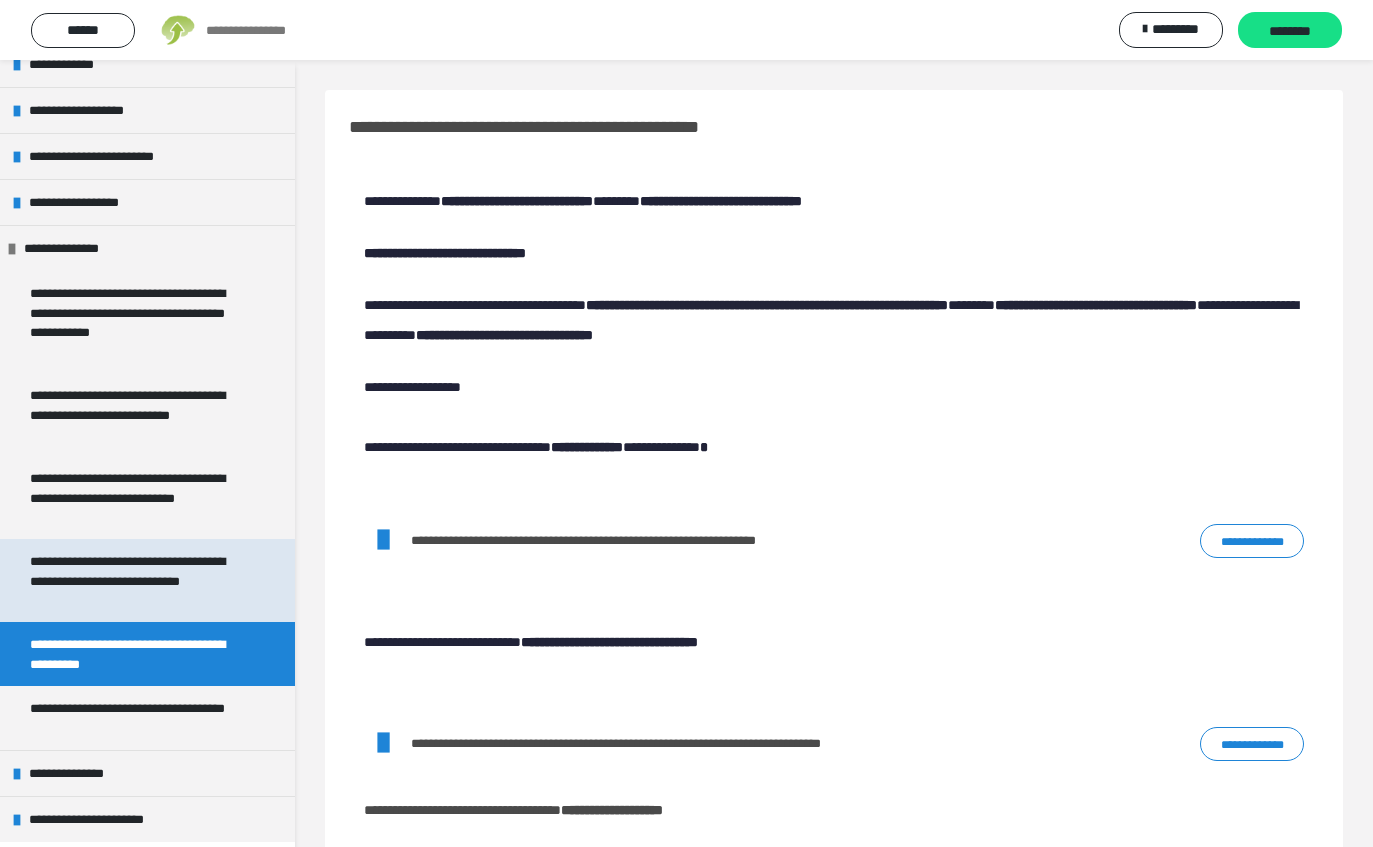 click on "**********" at bounding box center (139, 580) 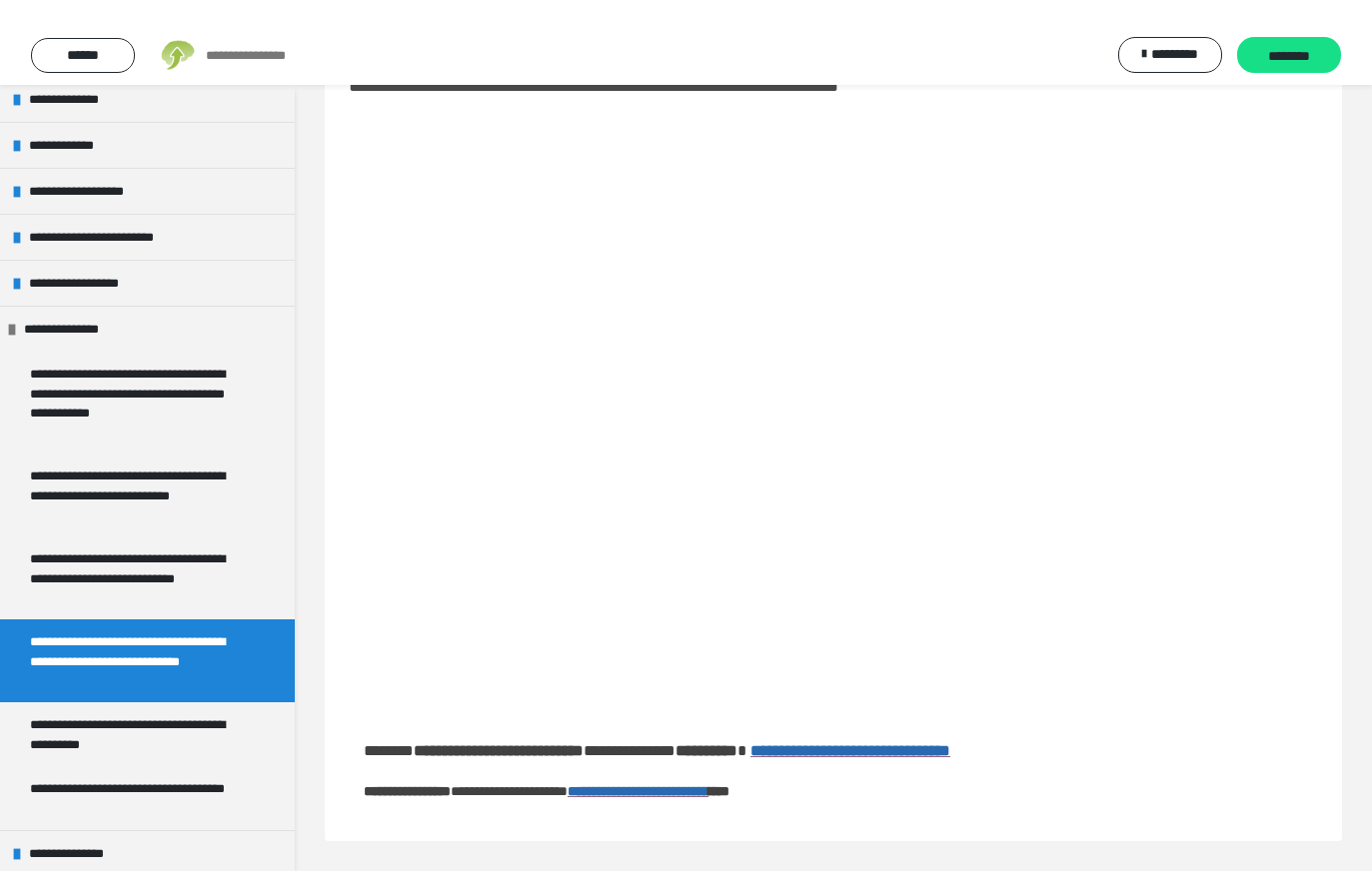 scroll, scrollTop: 24, scrollLeft: 0, axis: vertical 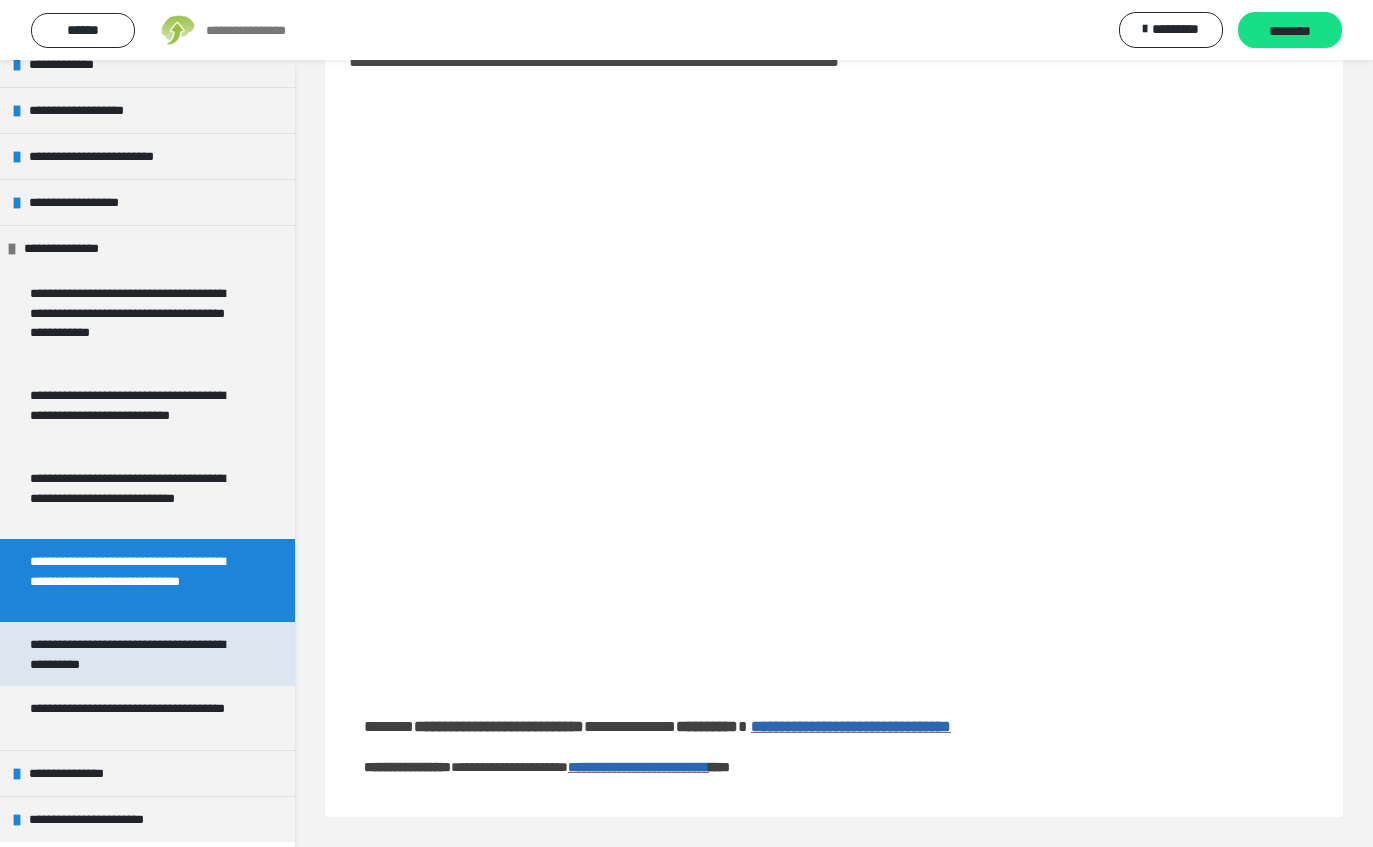 click on "**********" at bounding box center [139, 654] 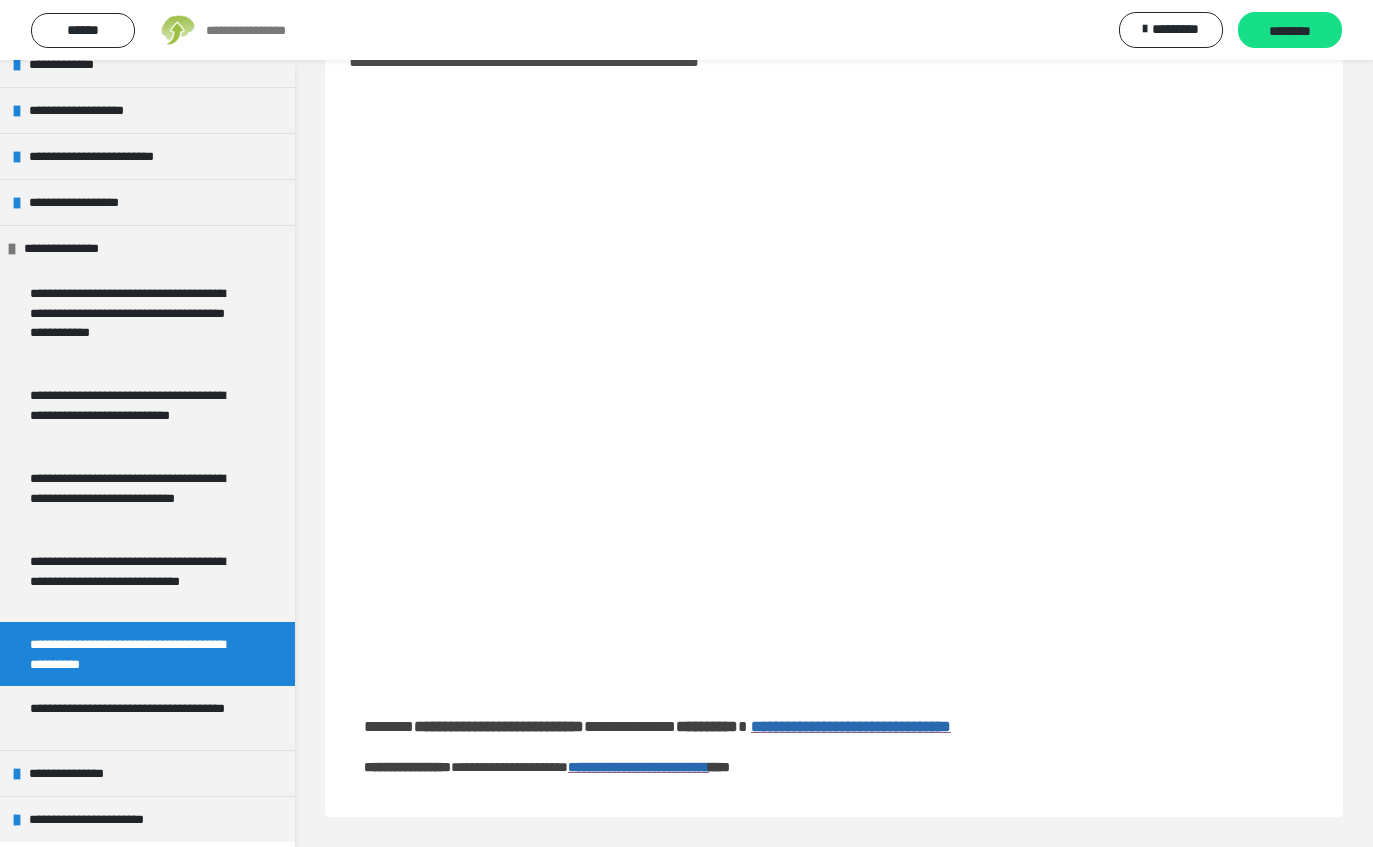 scroll, scrollTop: 0, scrollLeft: 0, axis: both 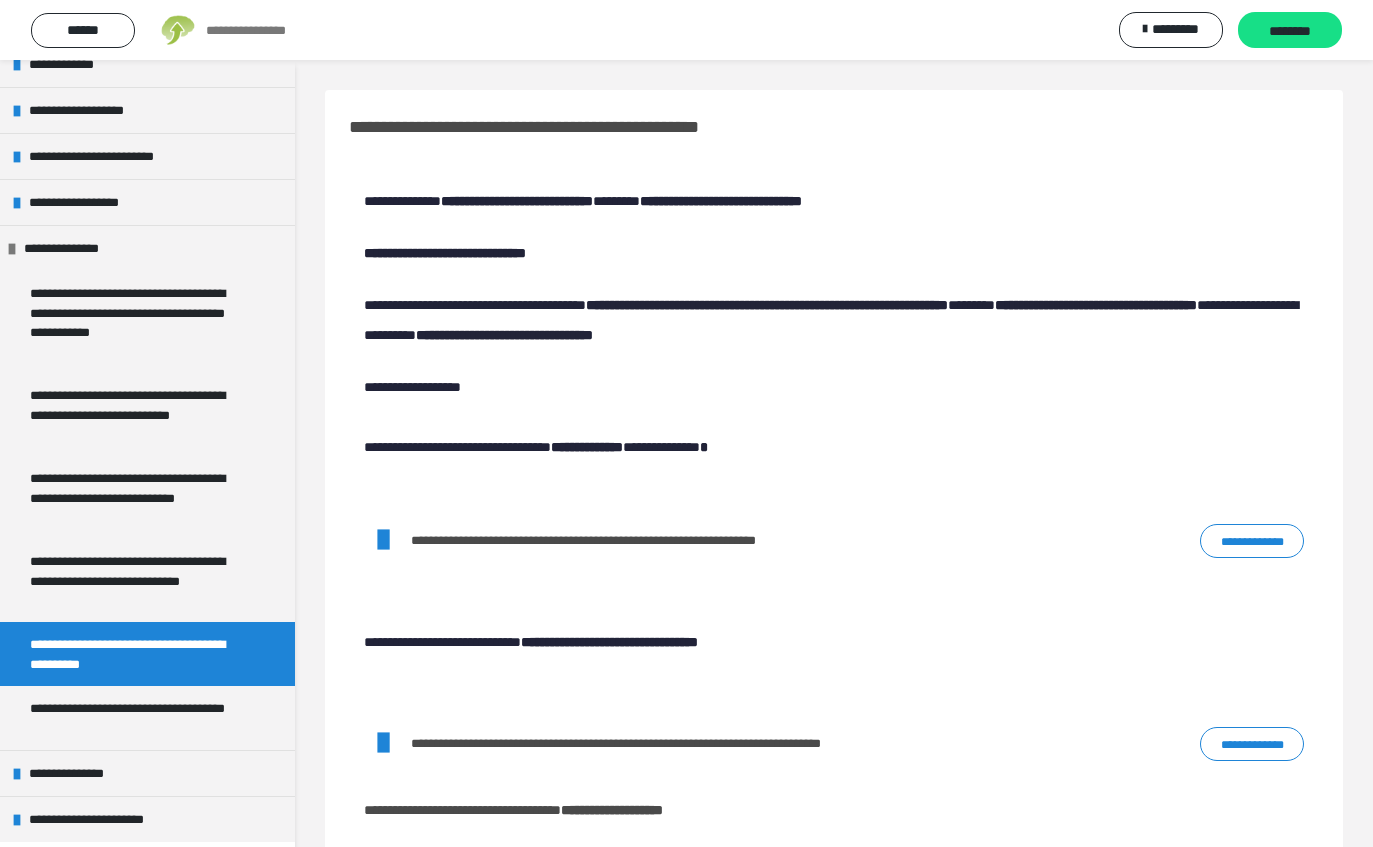 click on "**********" at bounding box center [1252, 541] 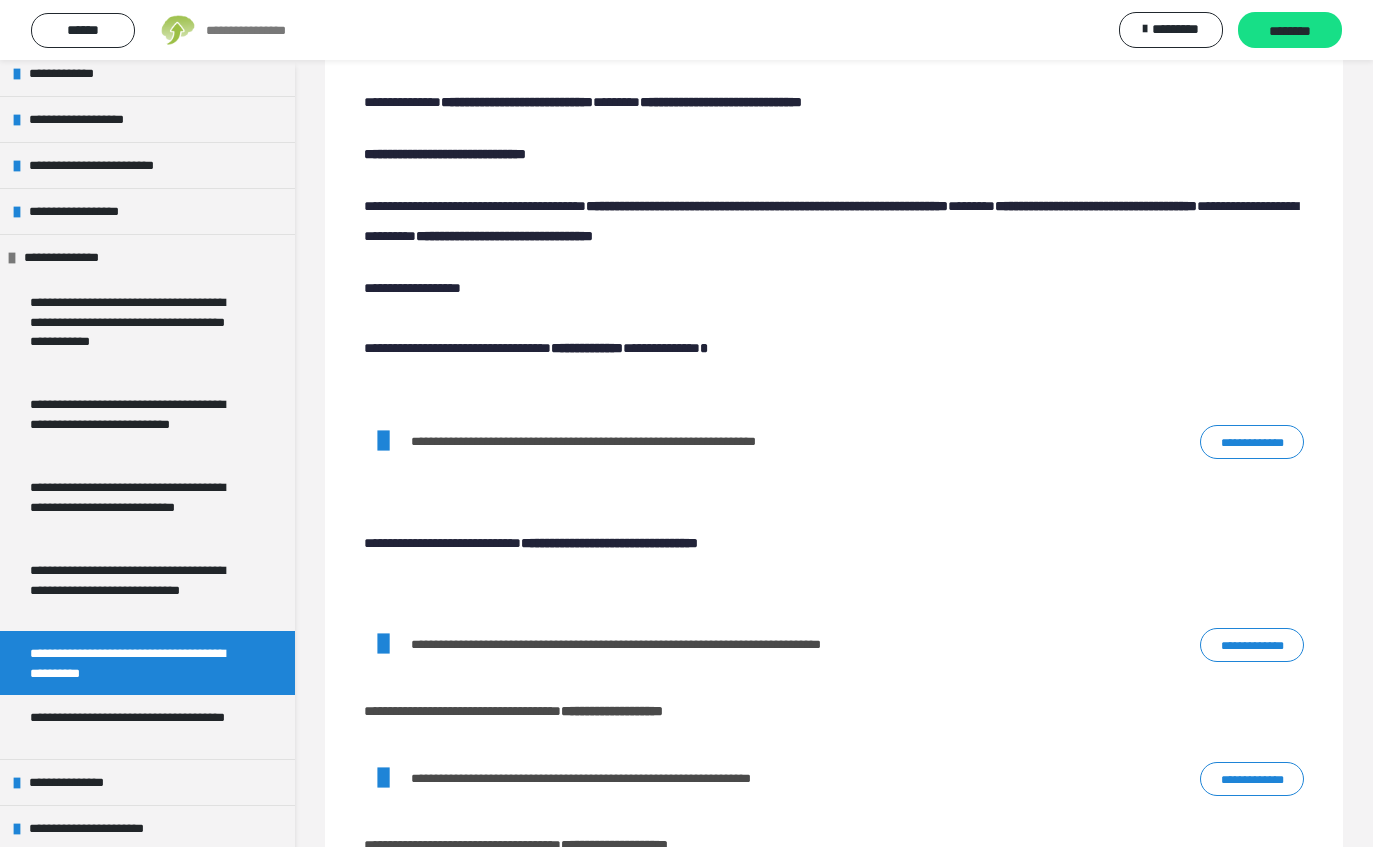 scroll, scrollTop: 120, scrollLeft: 0, axis: vertical 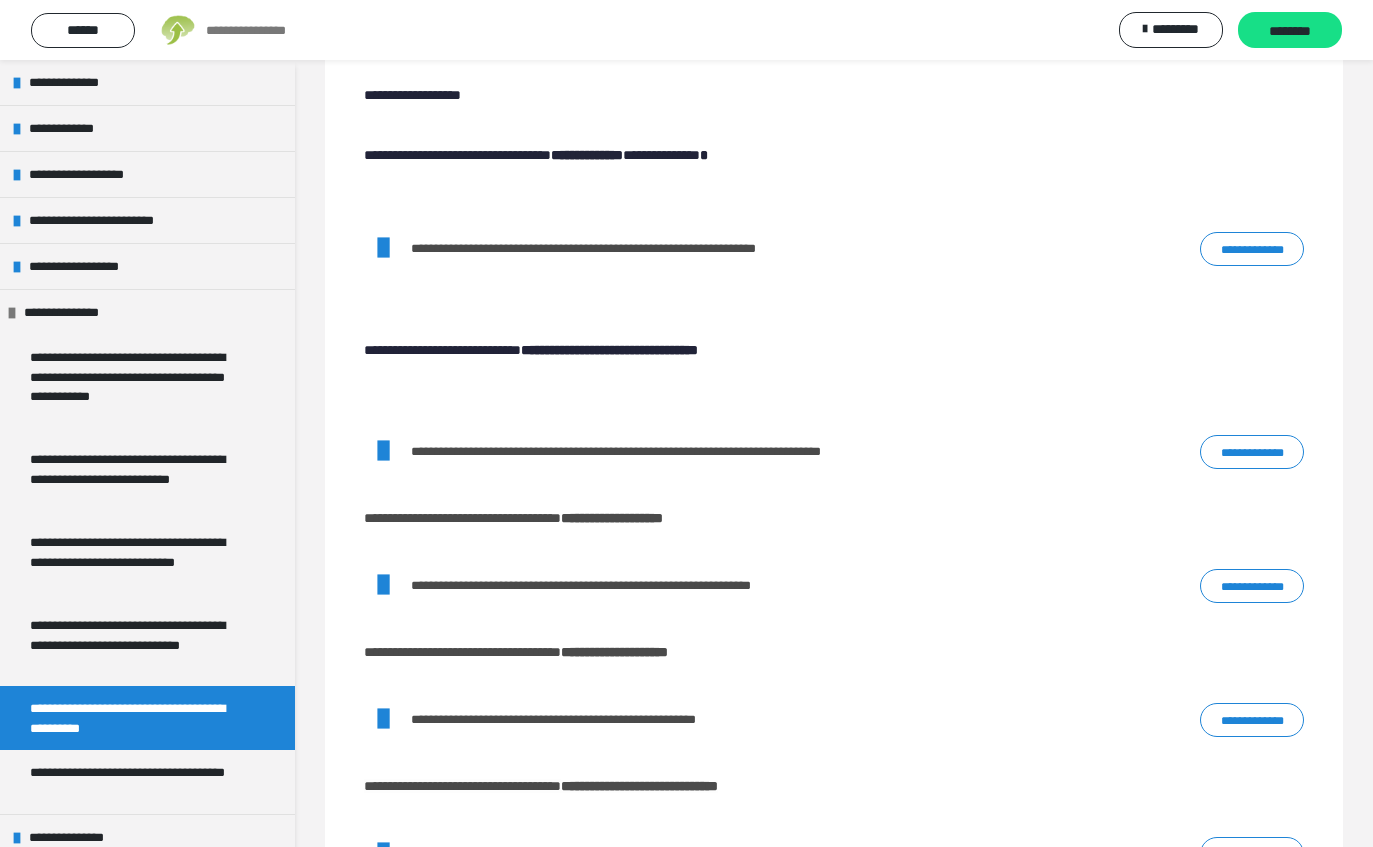 click on "**********" at bounding box center (1252, 720) 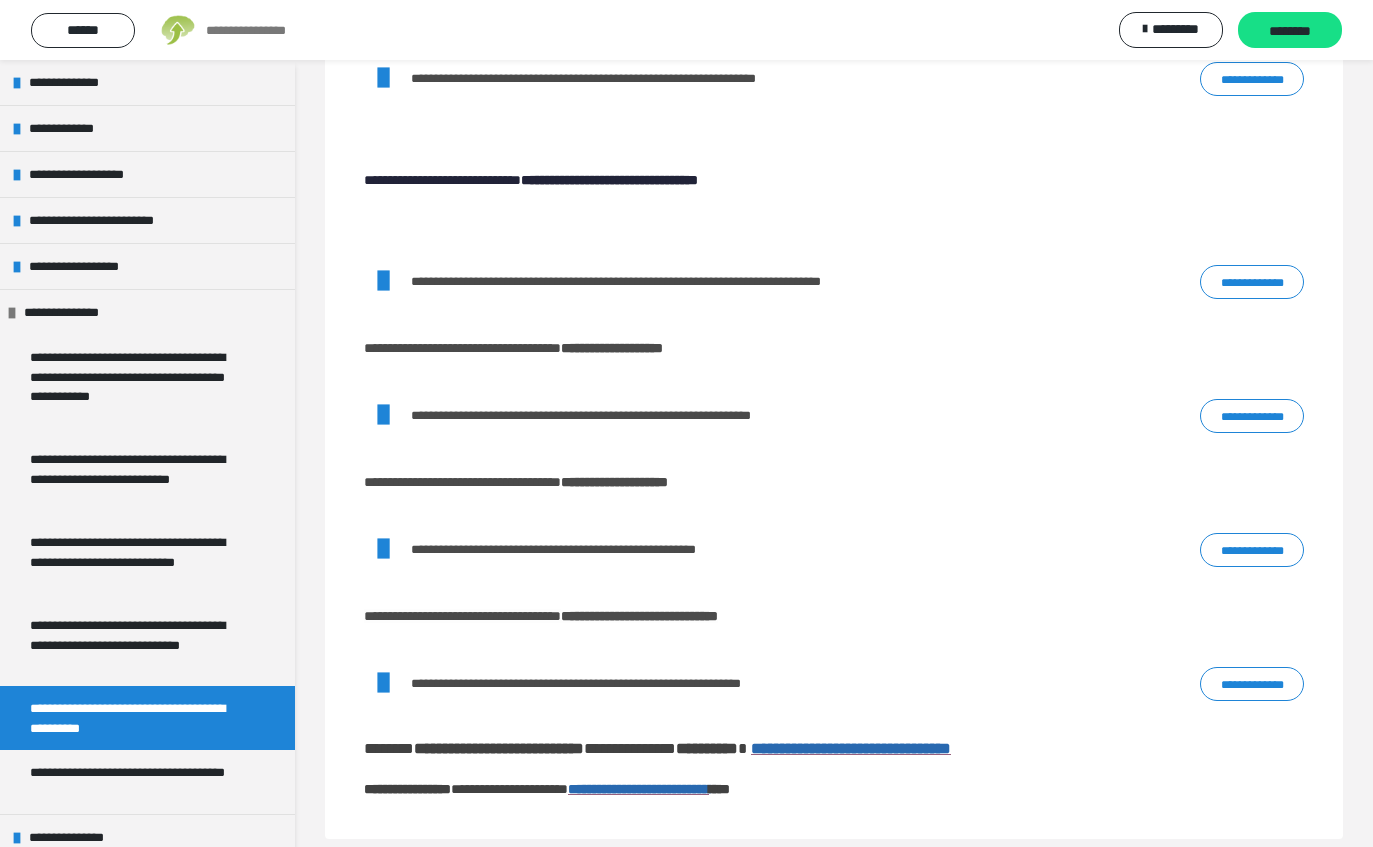 scroll, scrollTop: 490, scrollLeft: 0, axis: vertical 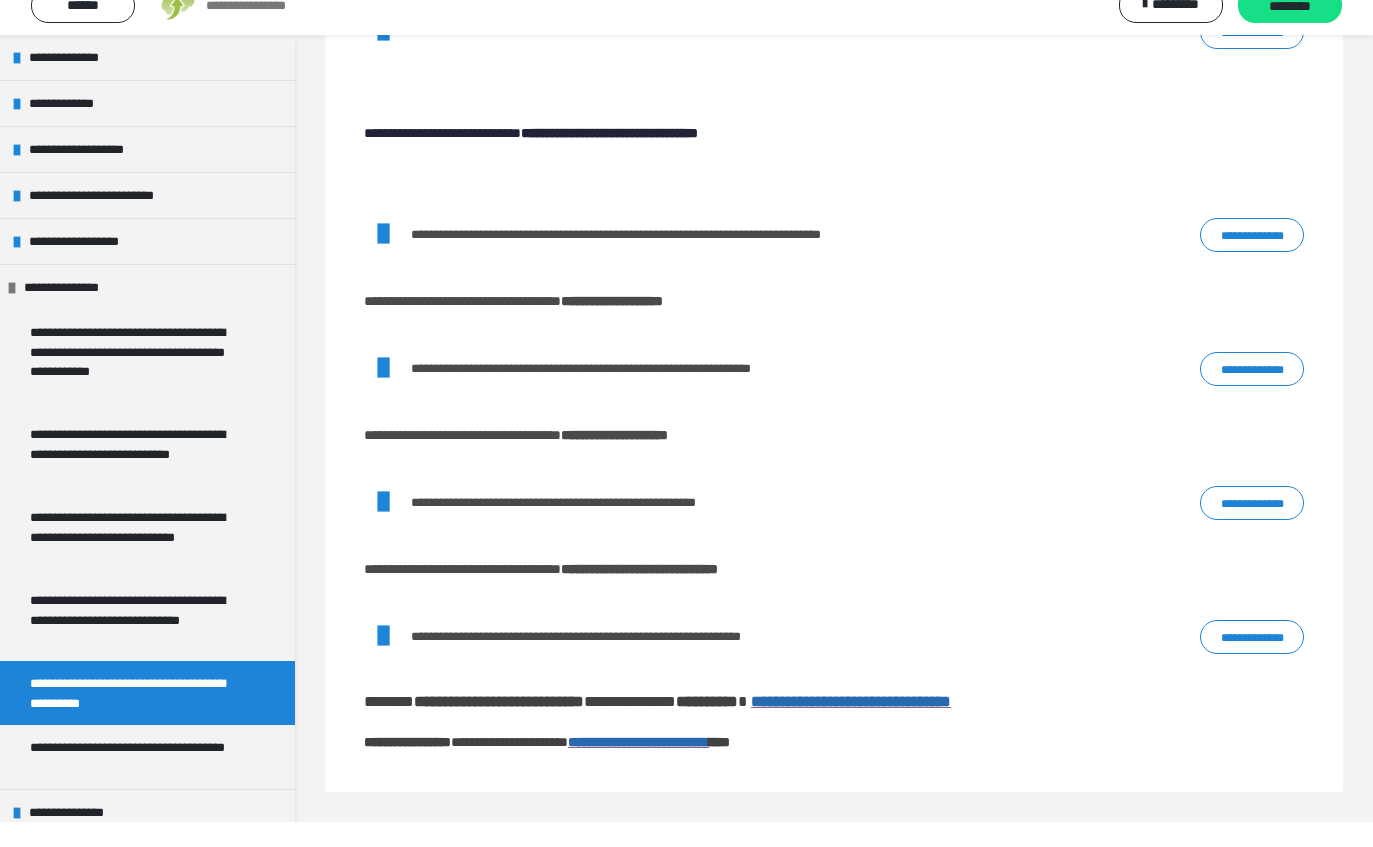click on "**********" at bounding box center [1252, 662] 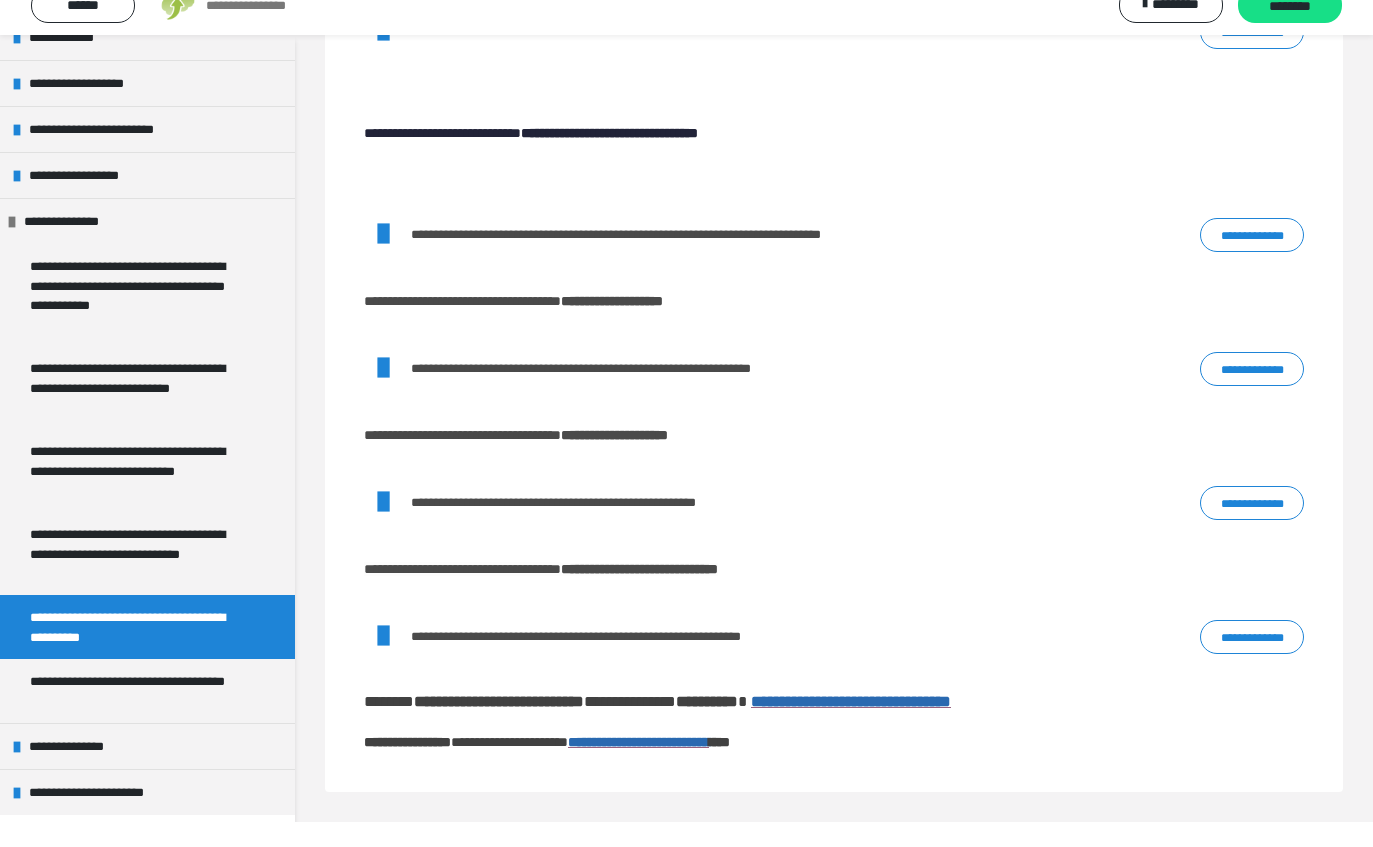 scroll, scrollTop: 1212, scrollLeft: 0, axis: vertical 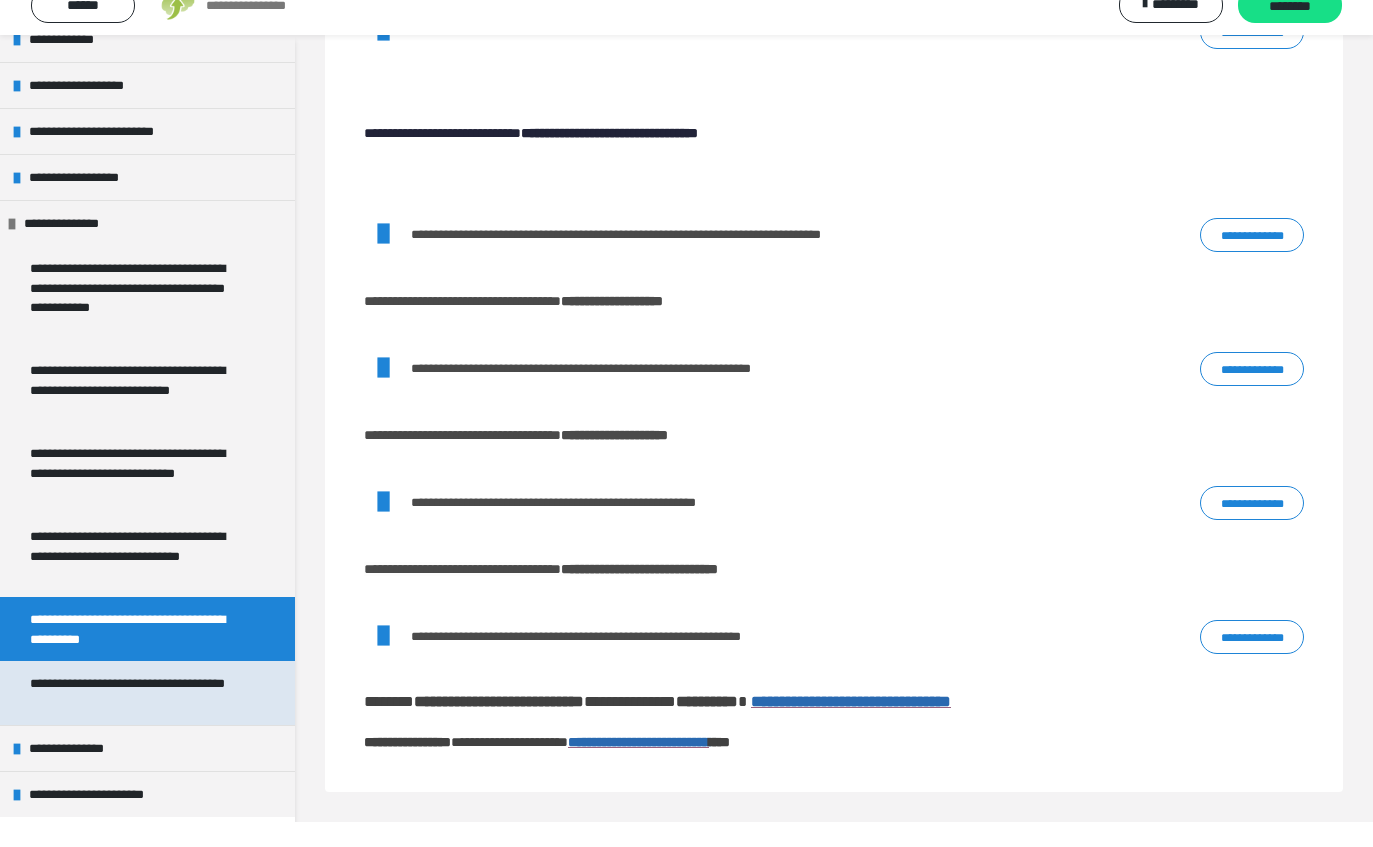 click on "**********" at bounding box center (147, 718) 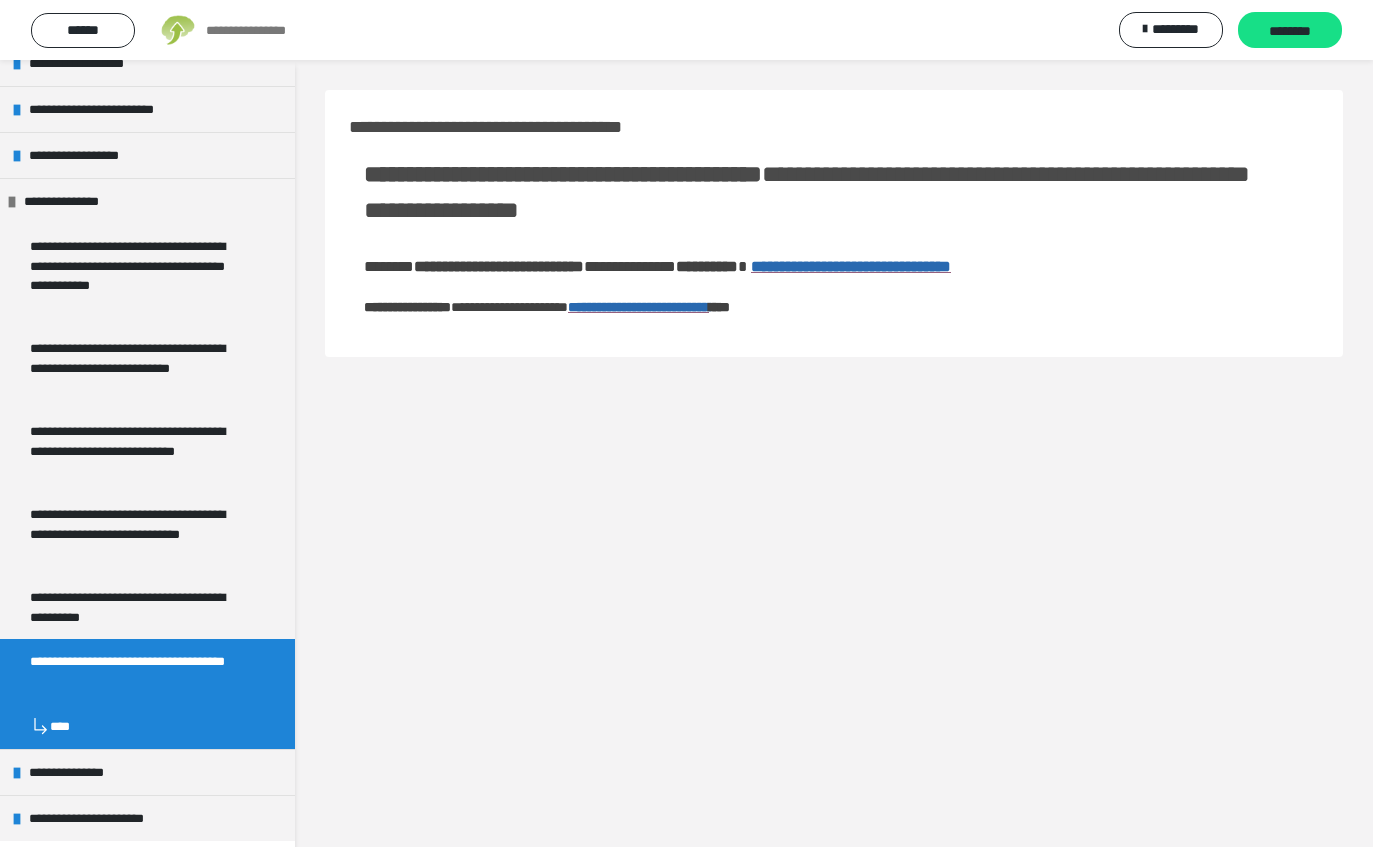 scroll, scrollTop: 1258, scrollLeft: 0, axis: vertical 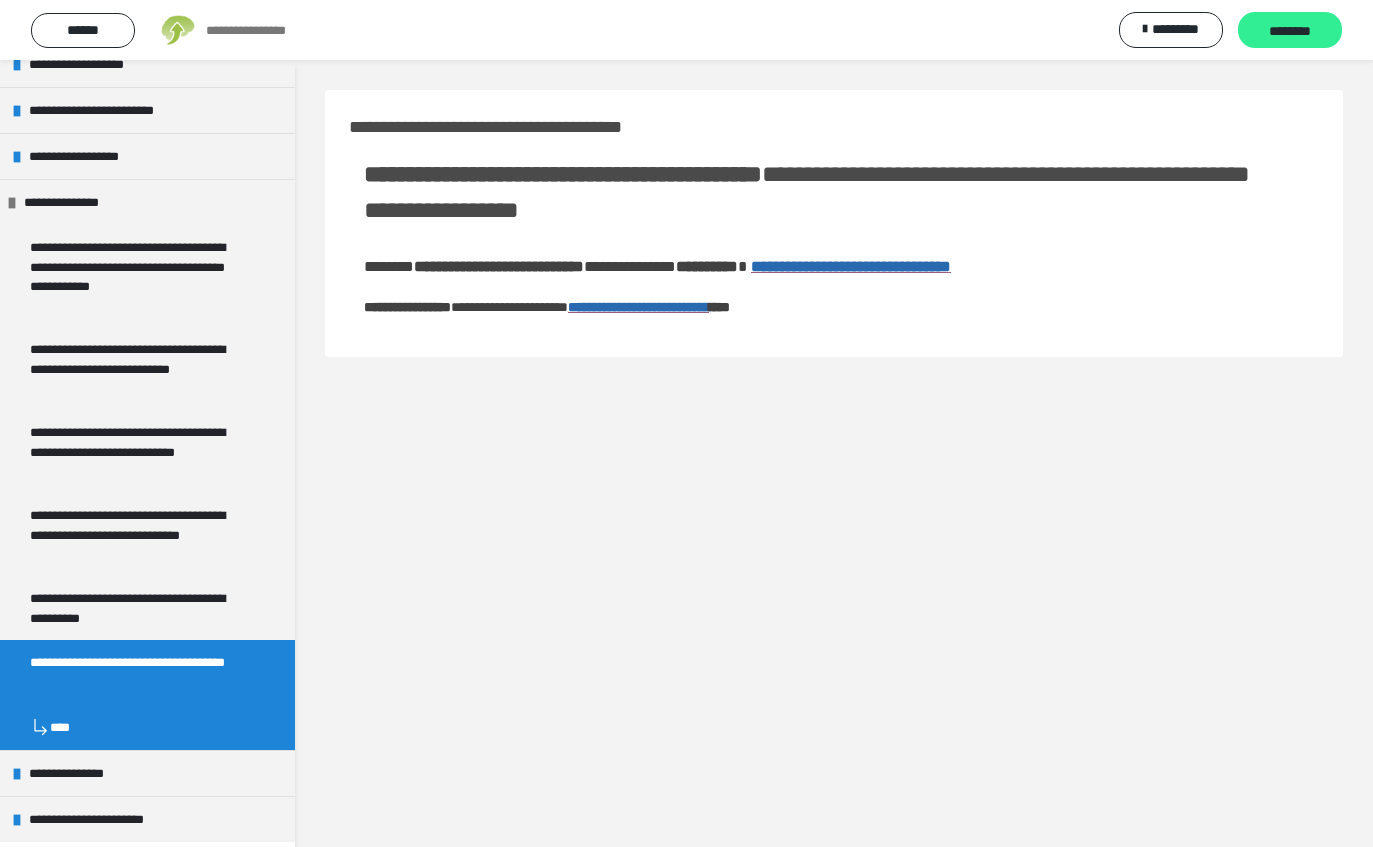 click on "********" at bounding box center (1290, 31) 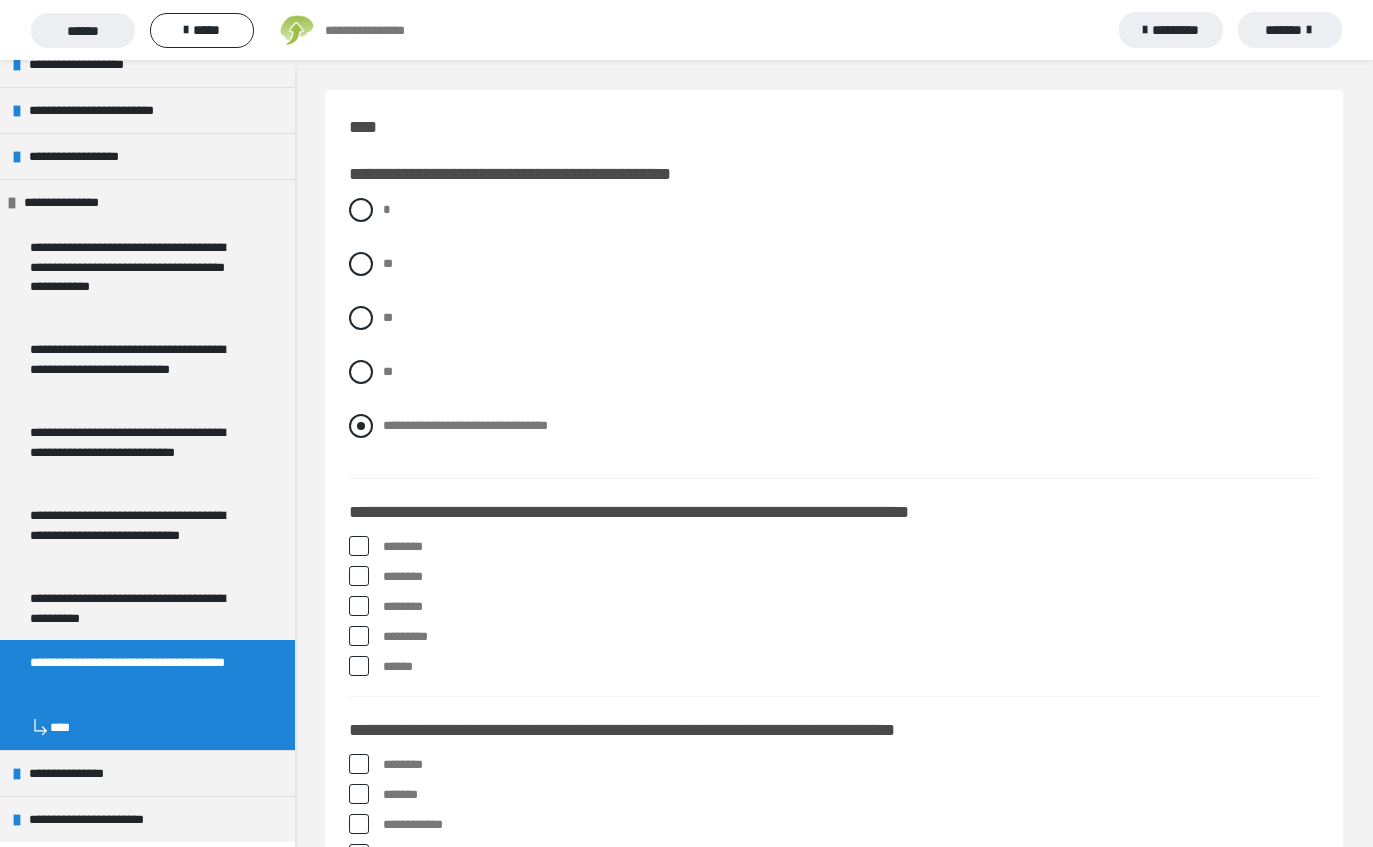 click at bounding box center (361, 426) 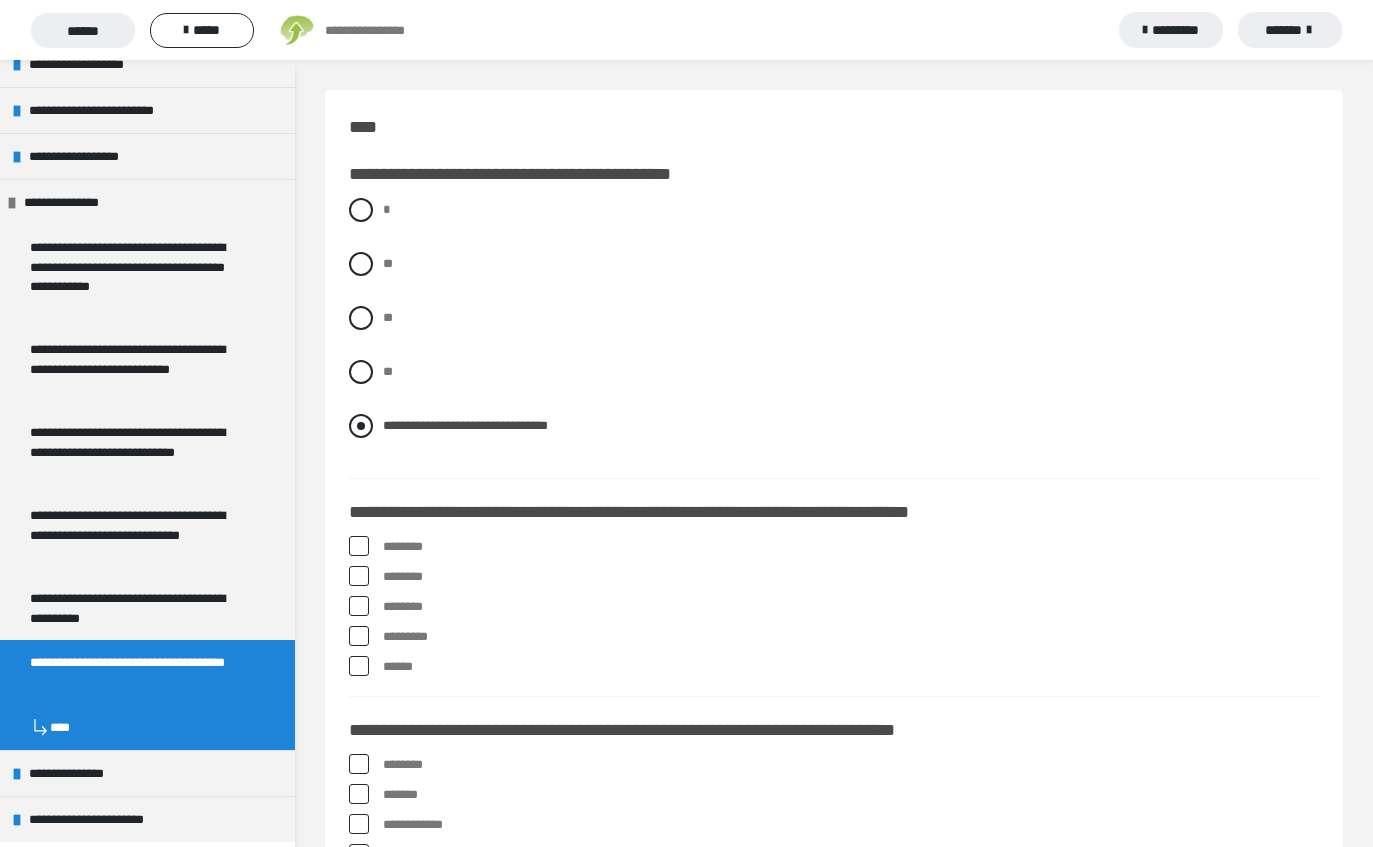 scroll, scrollTop: 35, scrollLeft: 0, axis: vertical 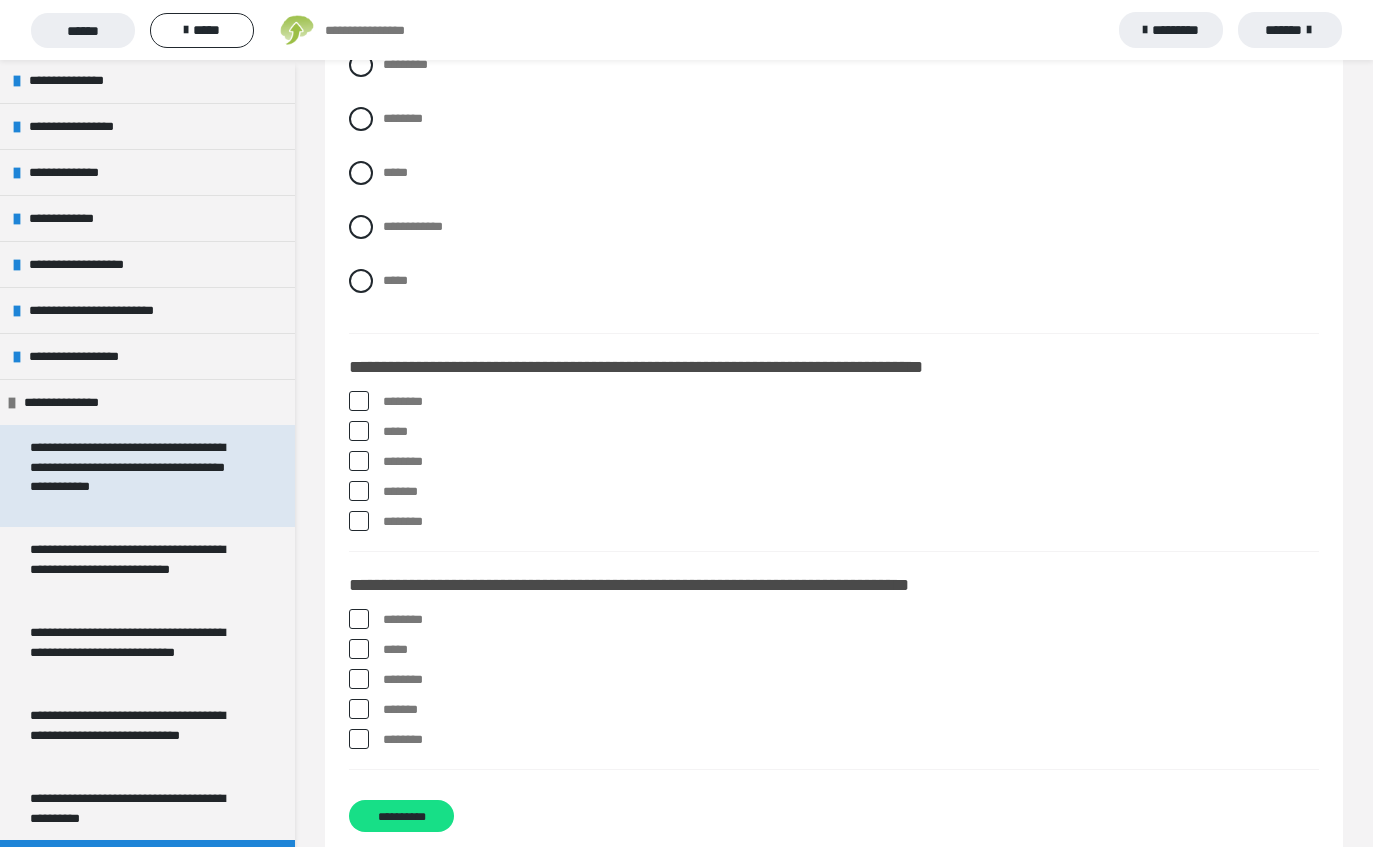 click on "**********" at bounding box center (139, 476) 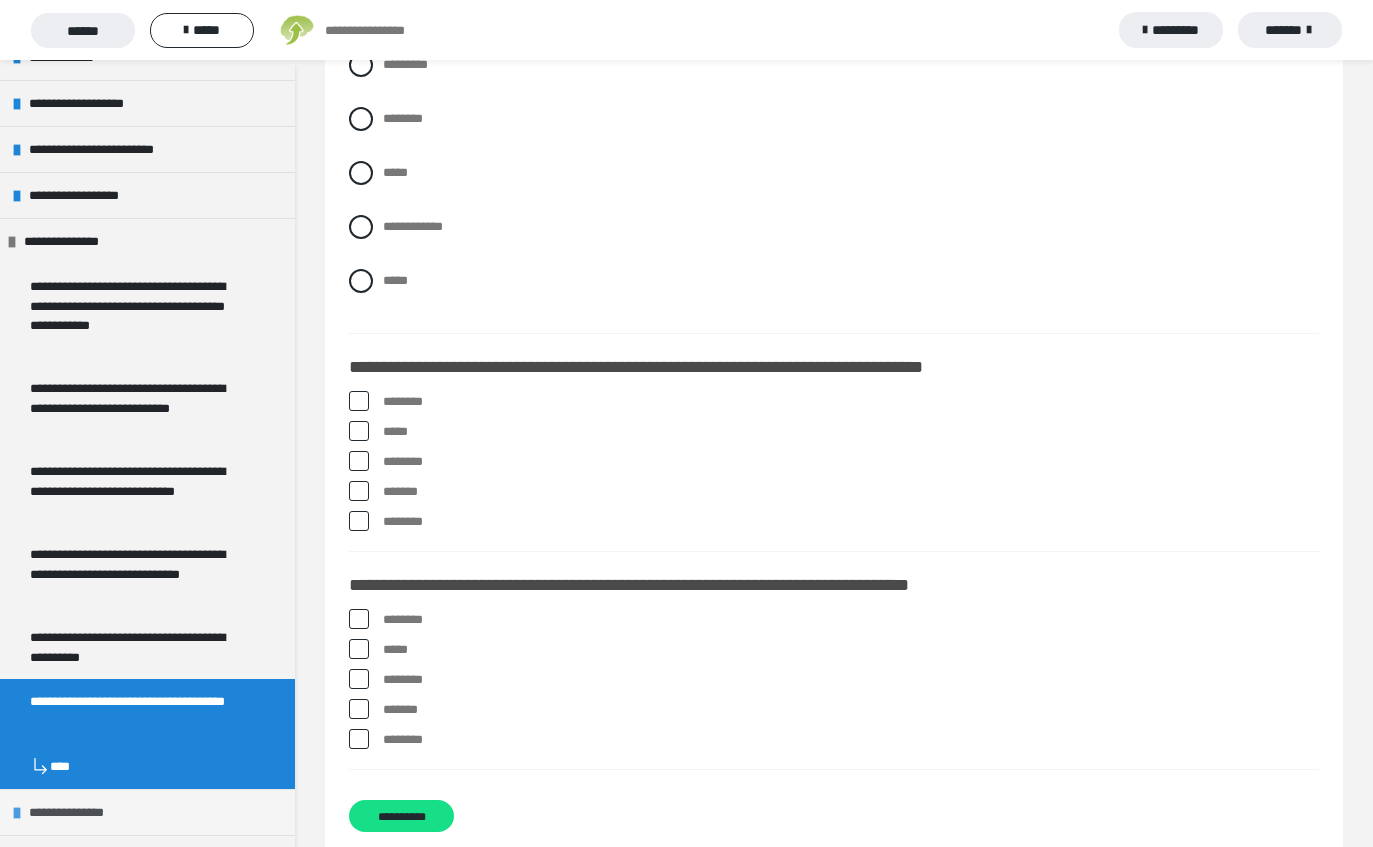 click on "**********" at bounding box center (81, 812) 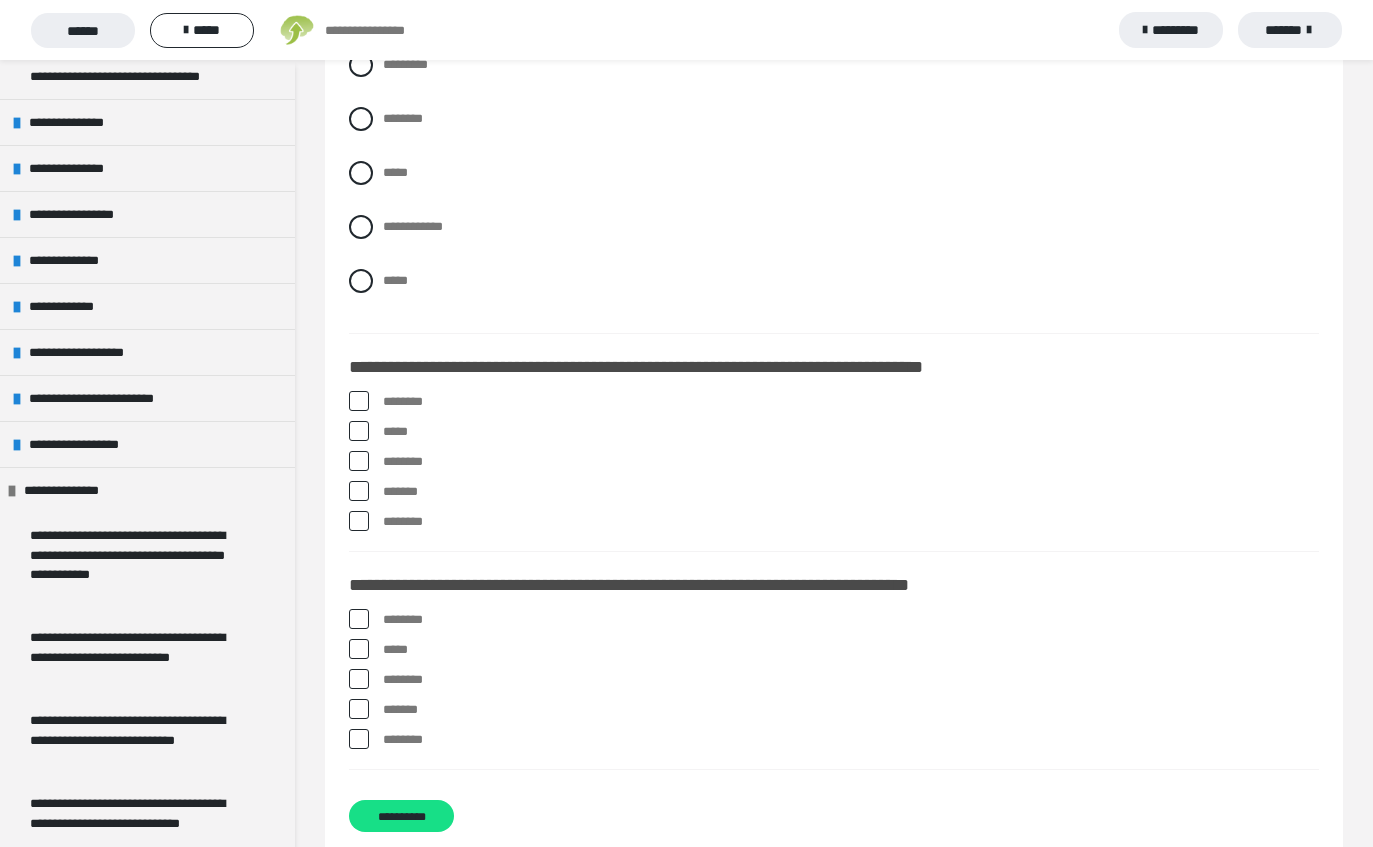 scroll, scrollTop: 868, scrollLeft: 0, axis: vertical 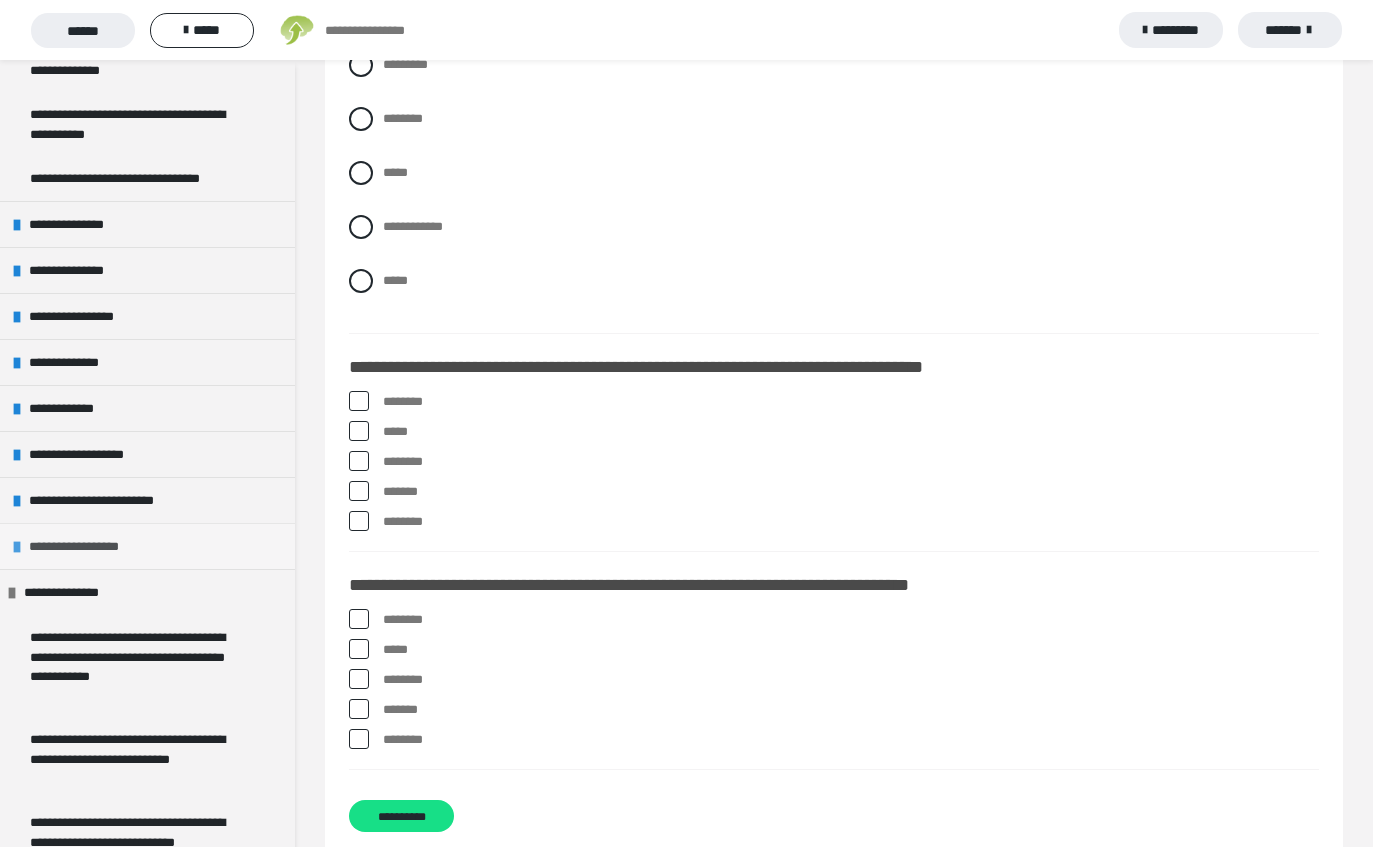 click on "**********" at bounding box center (86, 546) 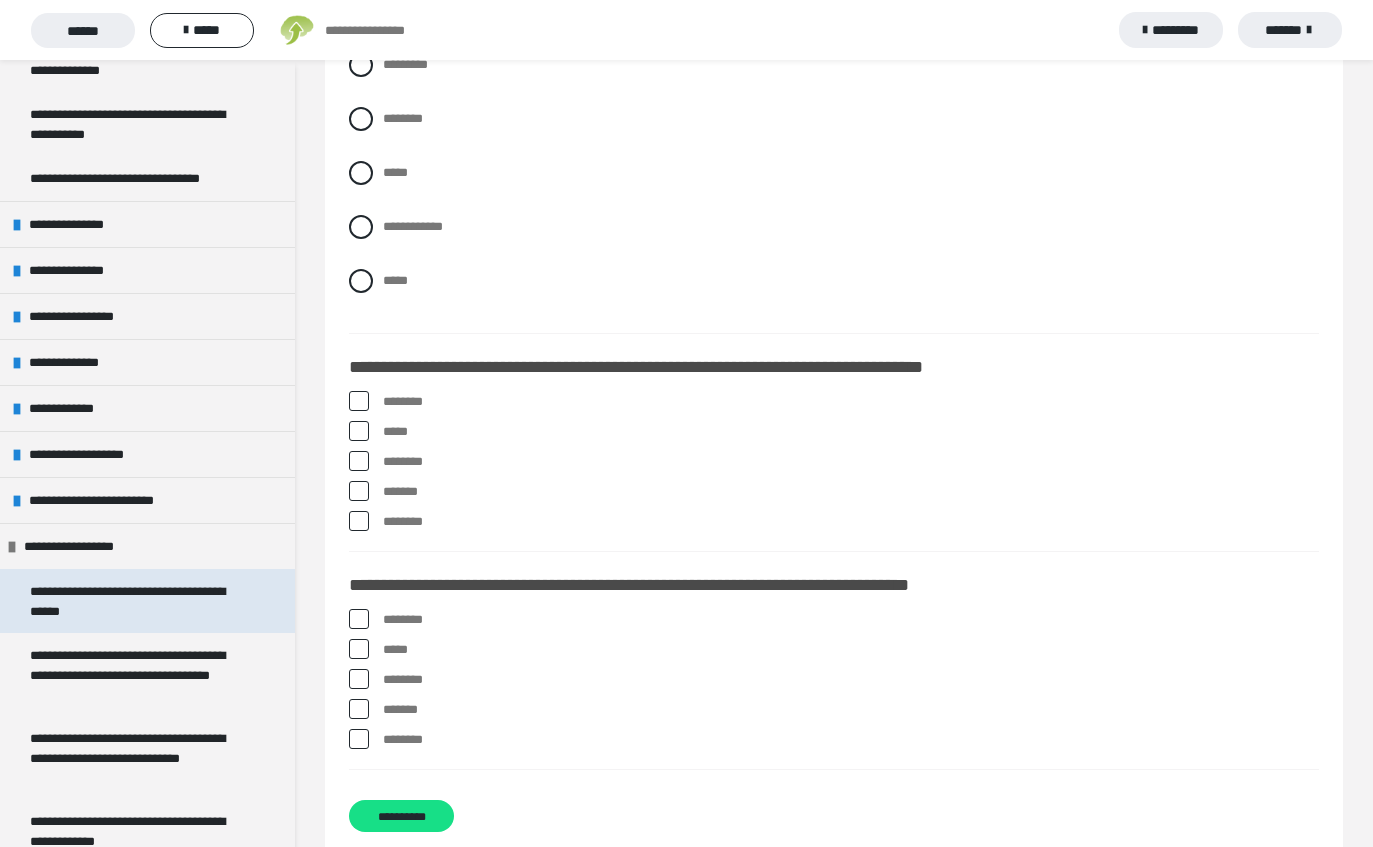 click on "**********" at bounding box center [139, 601] 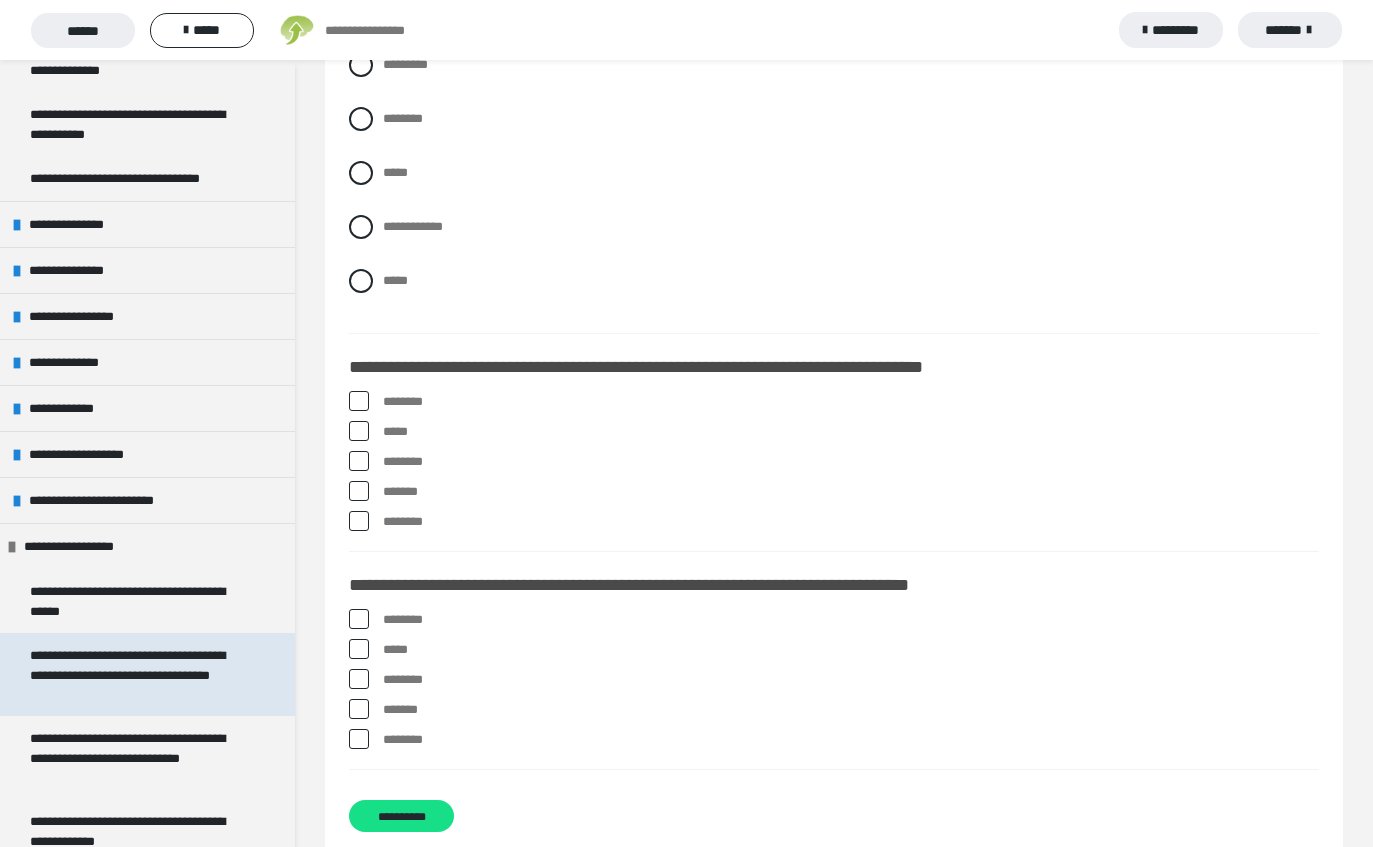 click on "**********" at bounding box center [139, 674] 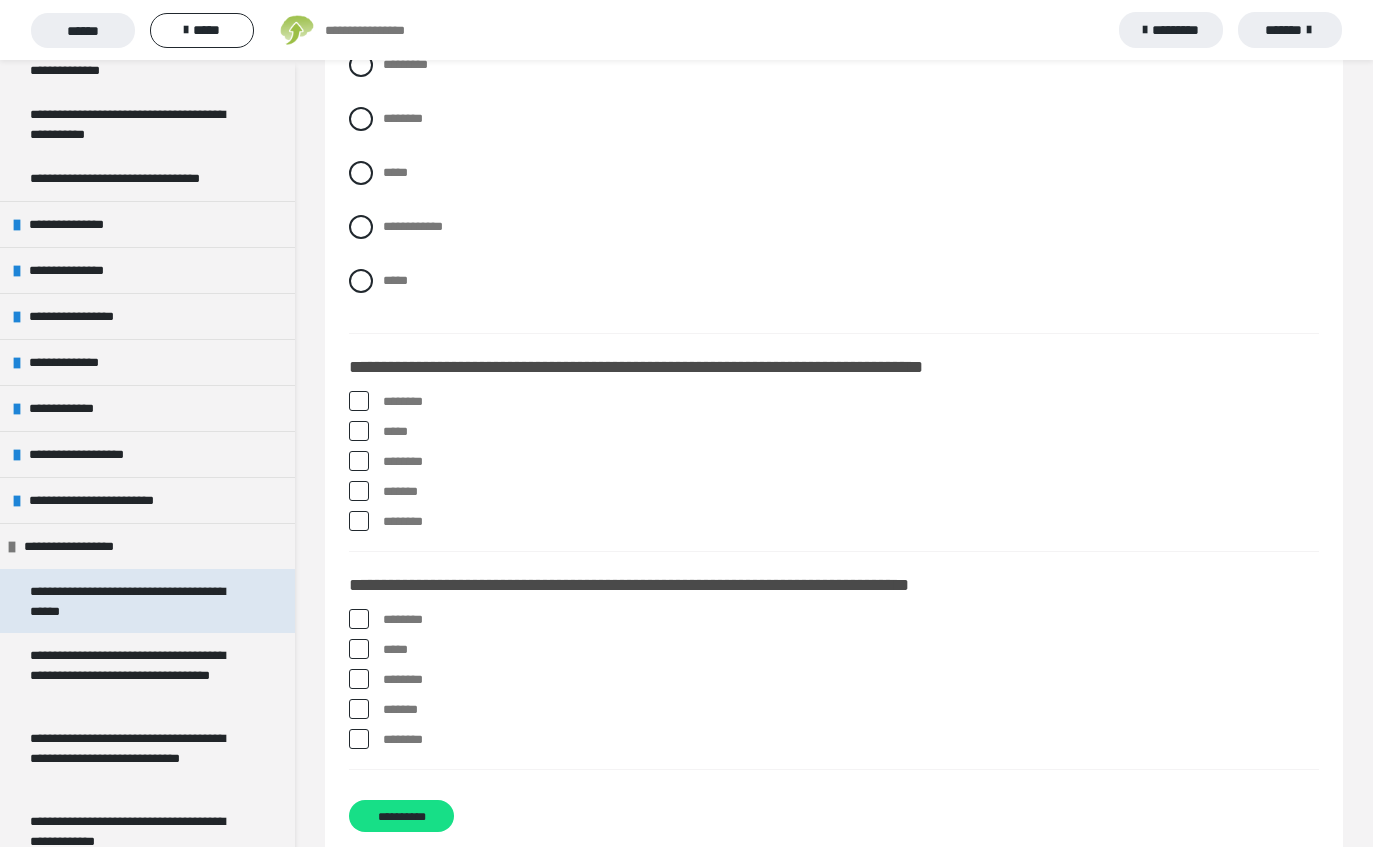click on "**********" at bounding box center (139, 601) 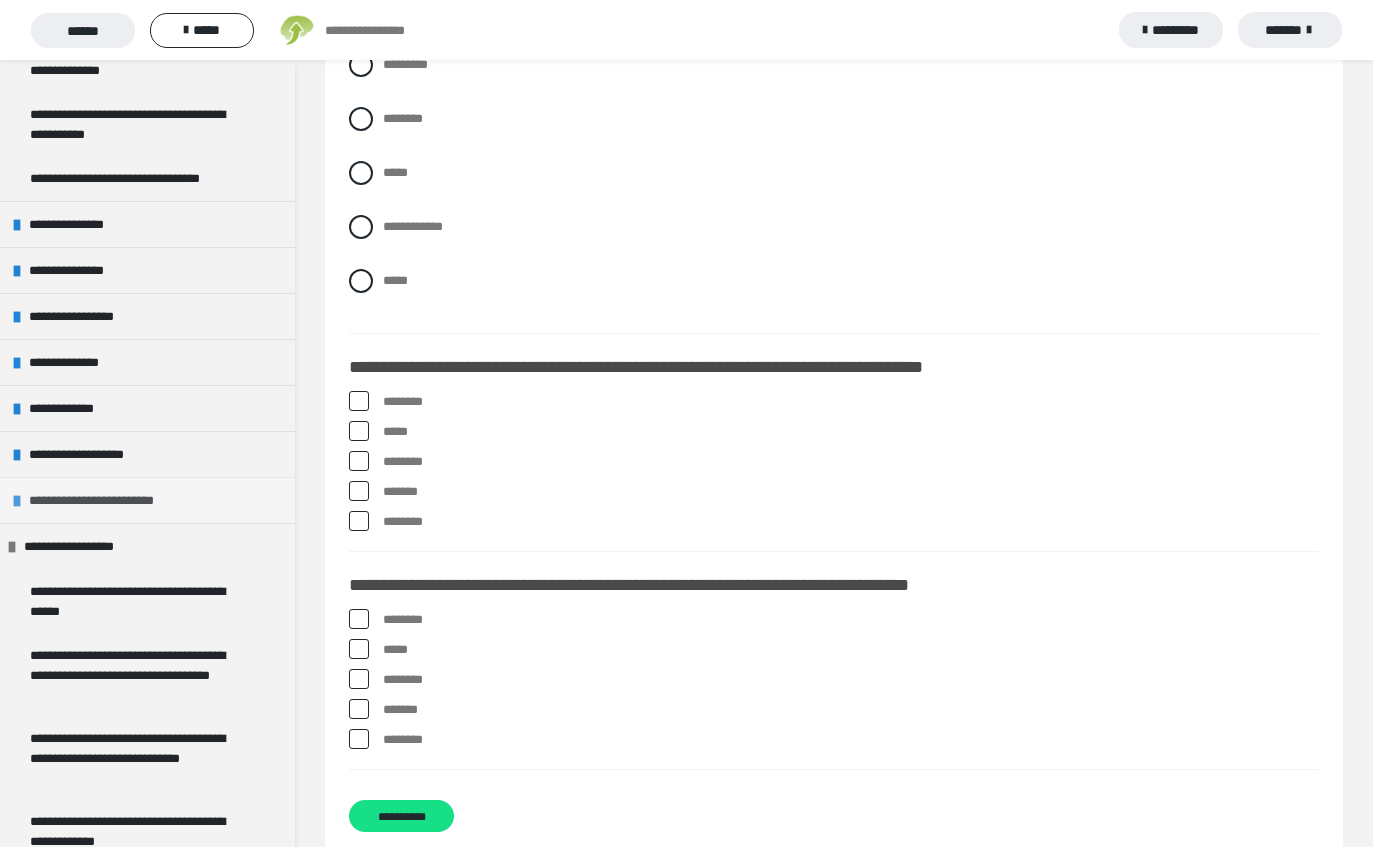 click on "**********" at bounding box center (110, 500) 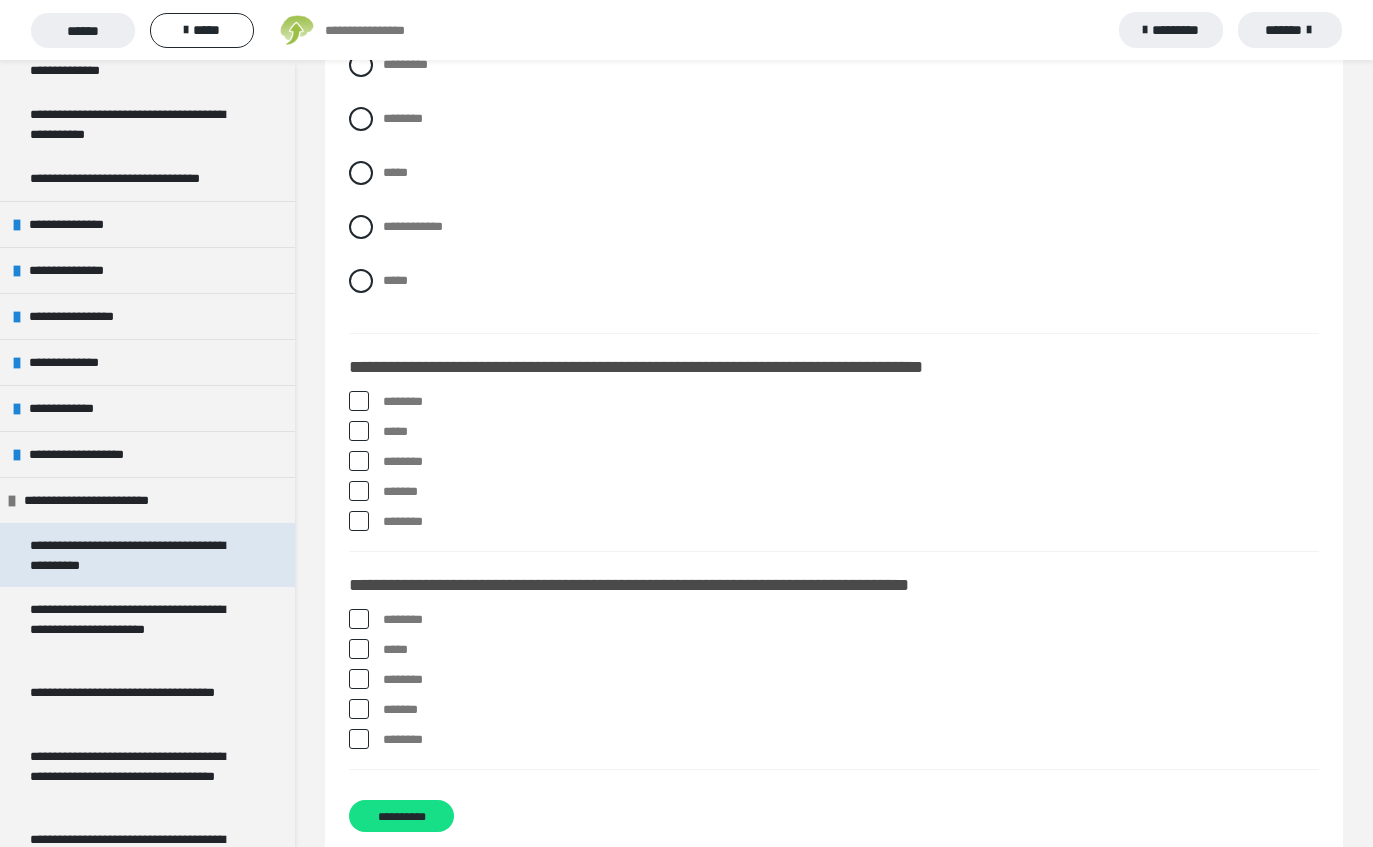 click on "**********" at bounding box center (139, 555) 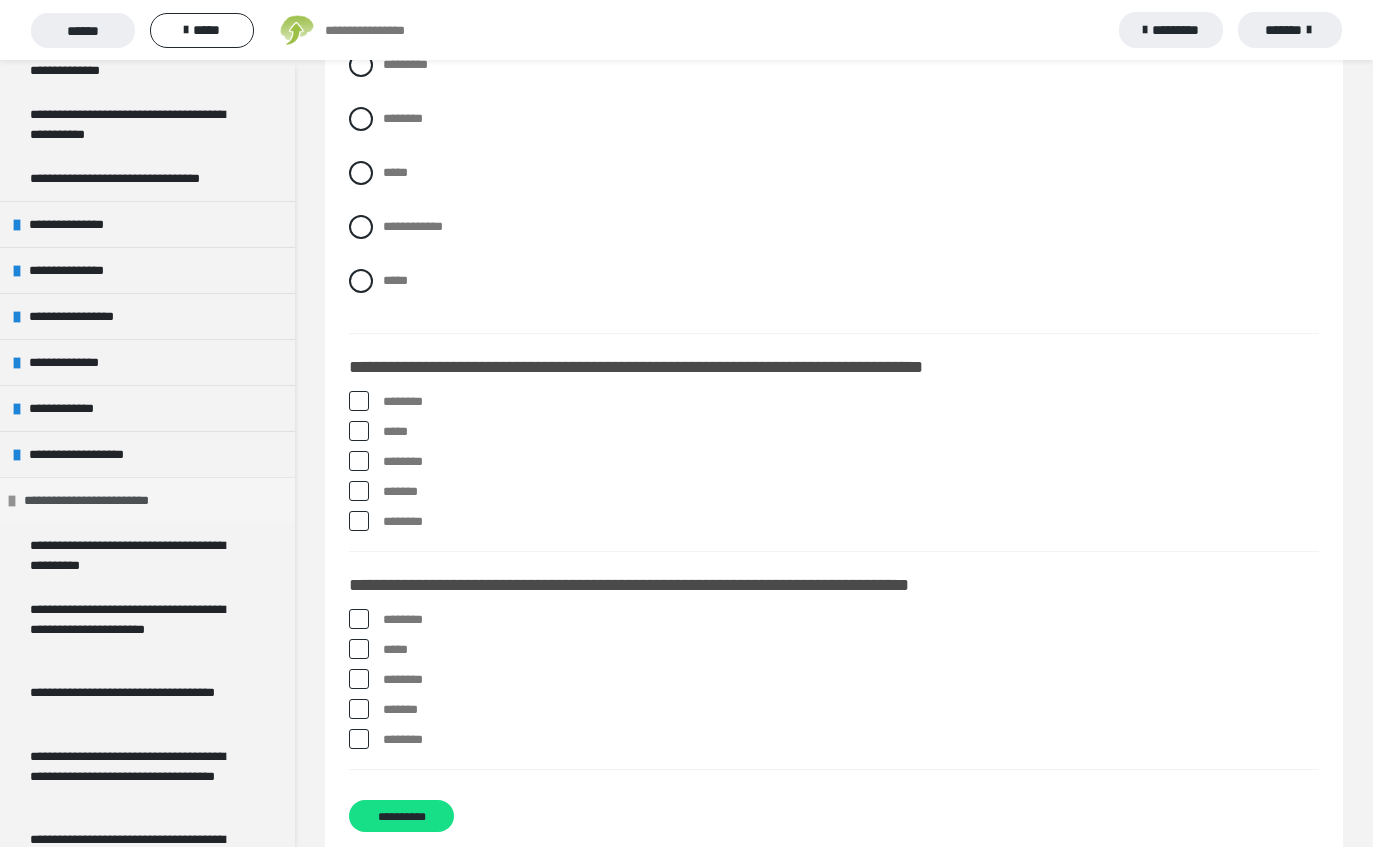click on "**********" at bounding box center (147, 500) 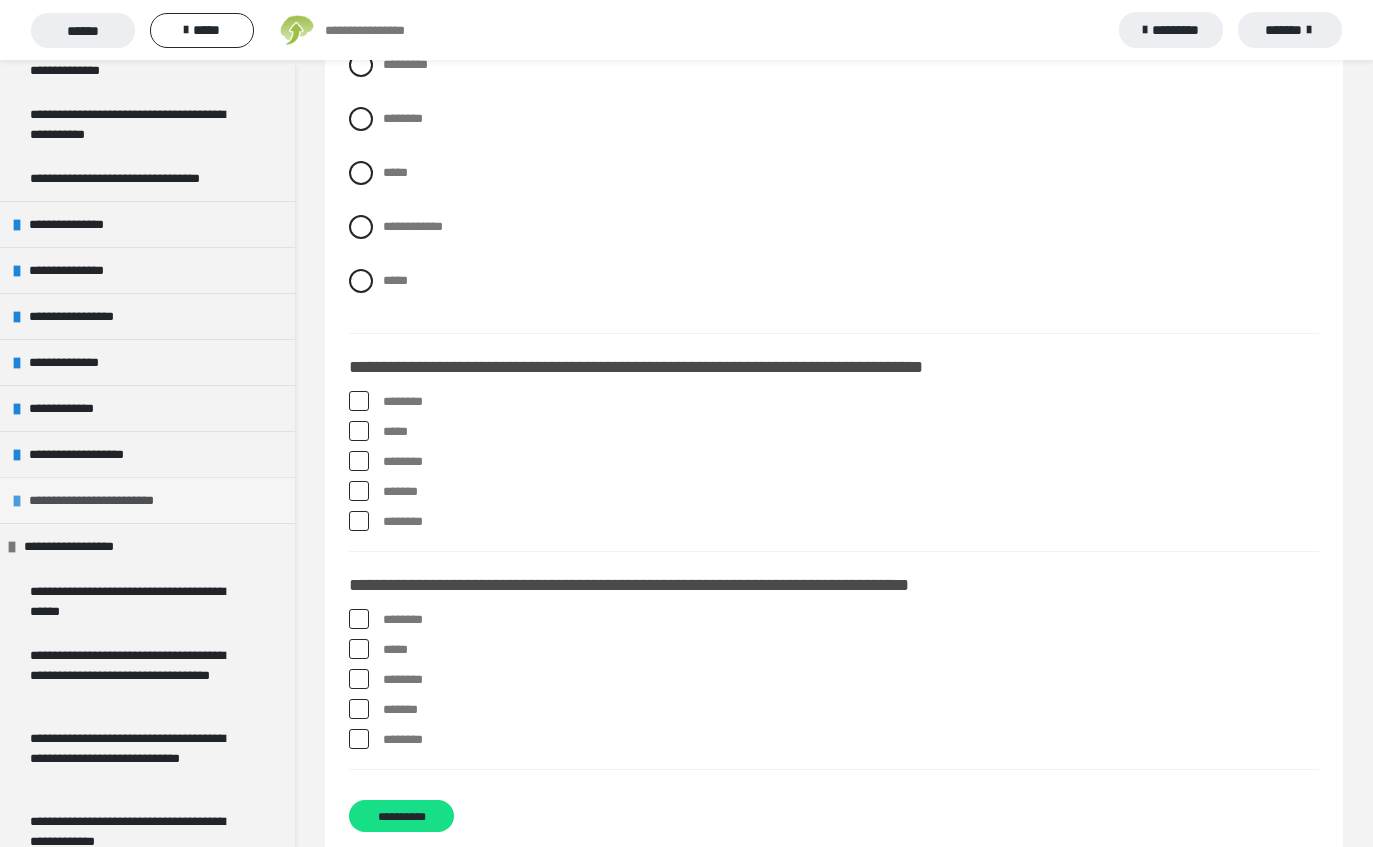 click on "**********" at bounding box center [110, 500] 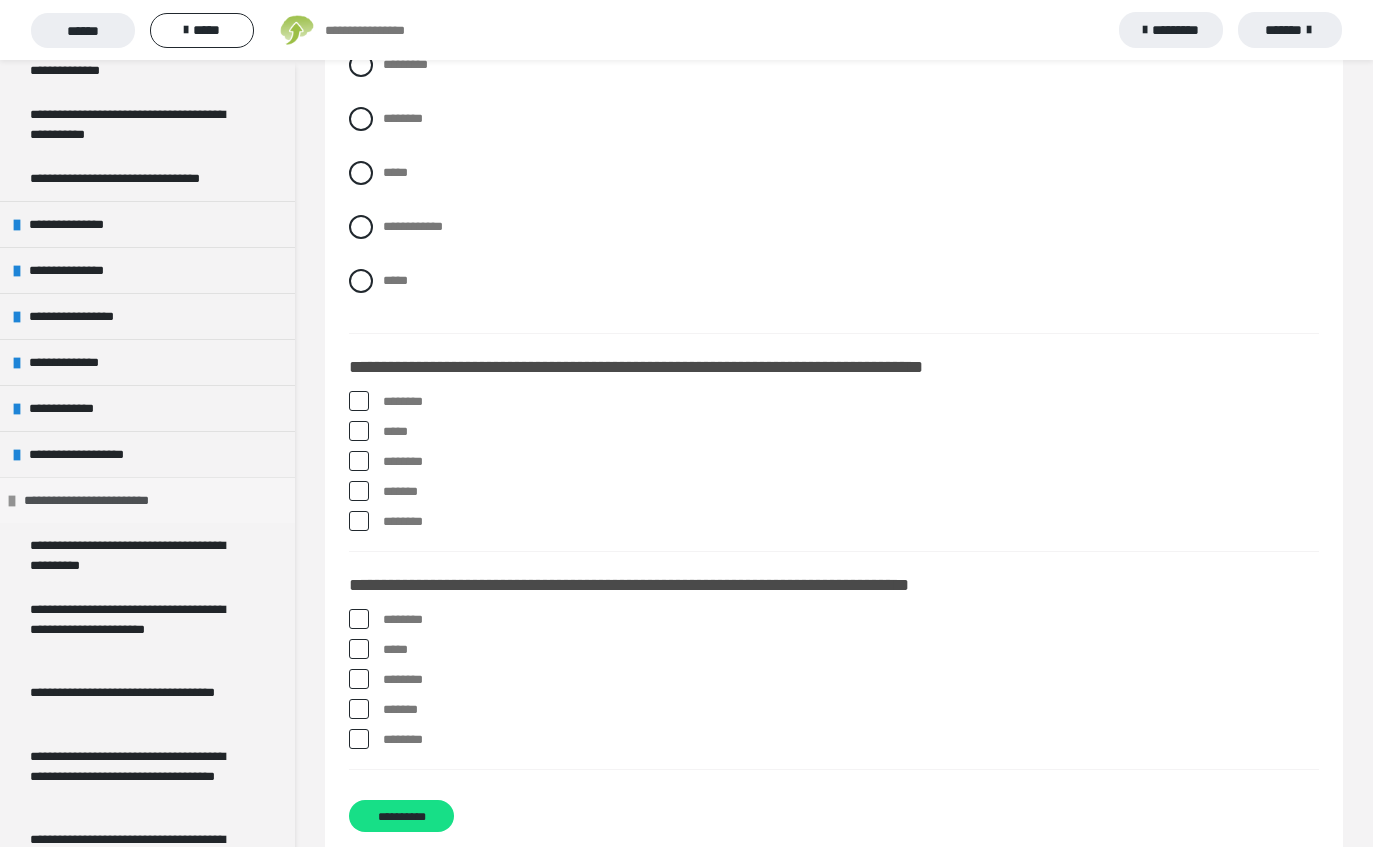 click on "**********" at bounding box center (105, 500) 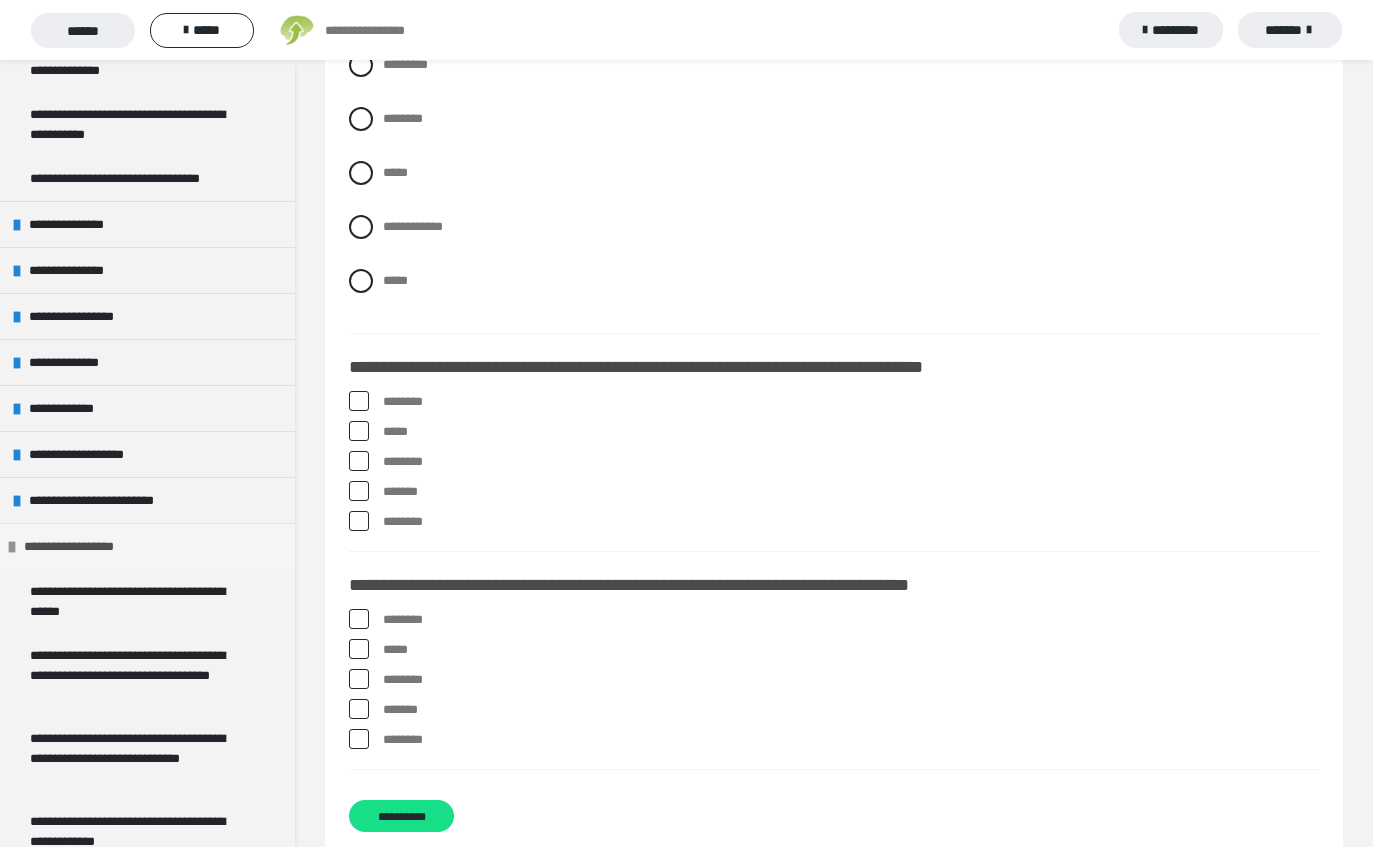 click on "**********" at bounding box center (81, 546) 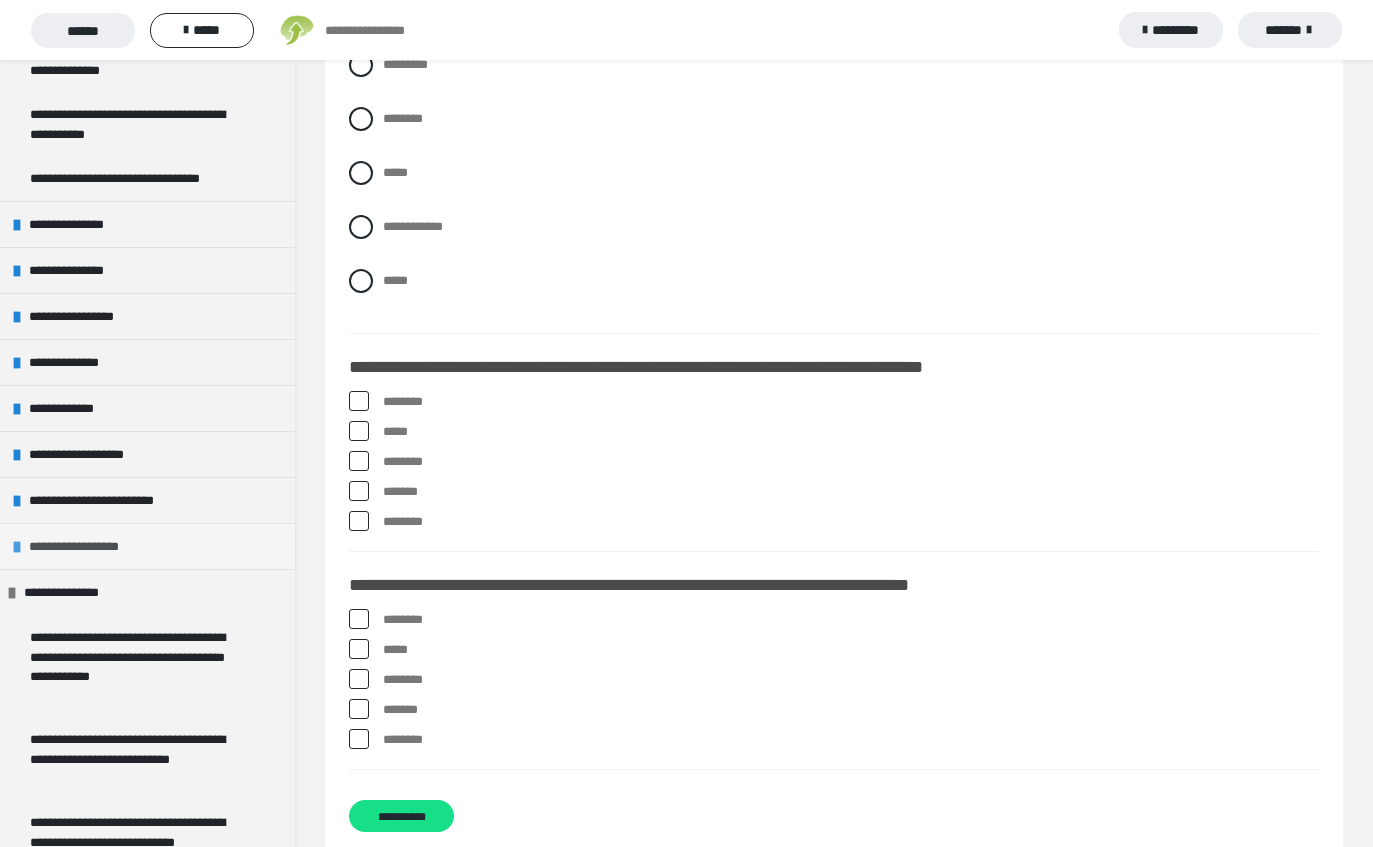 click on "**********" at bounding box center [86, 546] 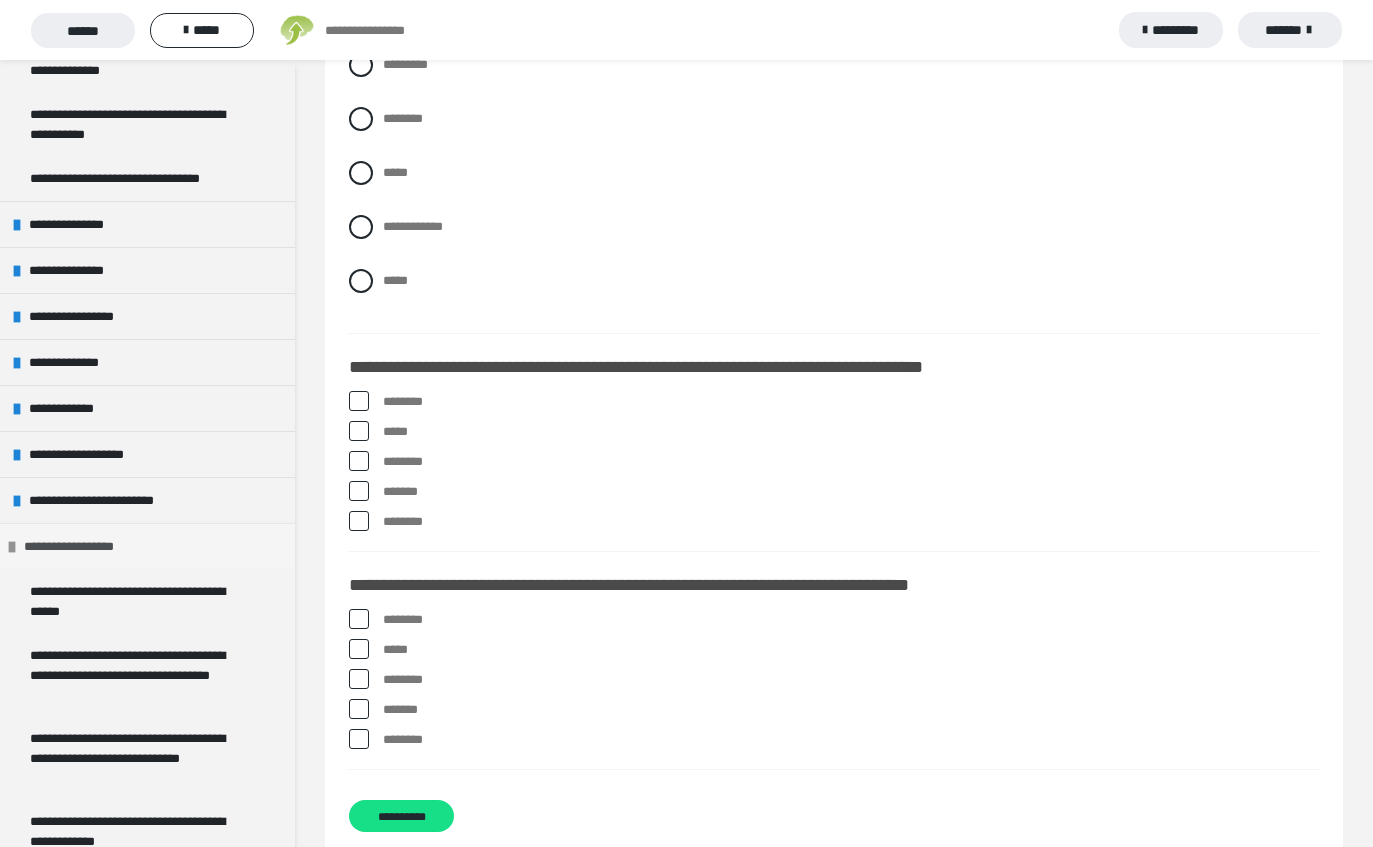 click on "**********" at bounding box center (81, 546) 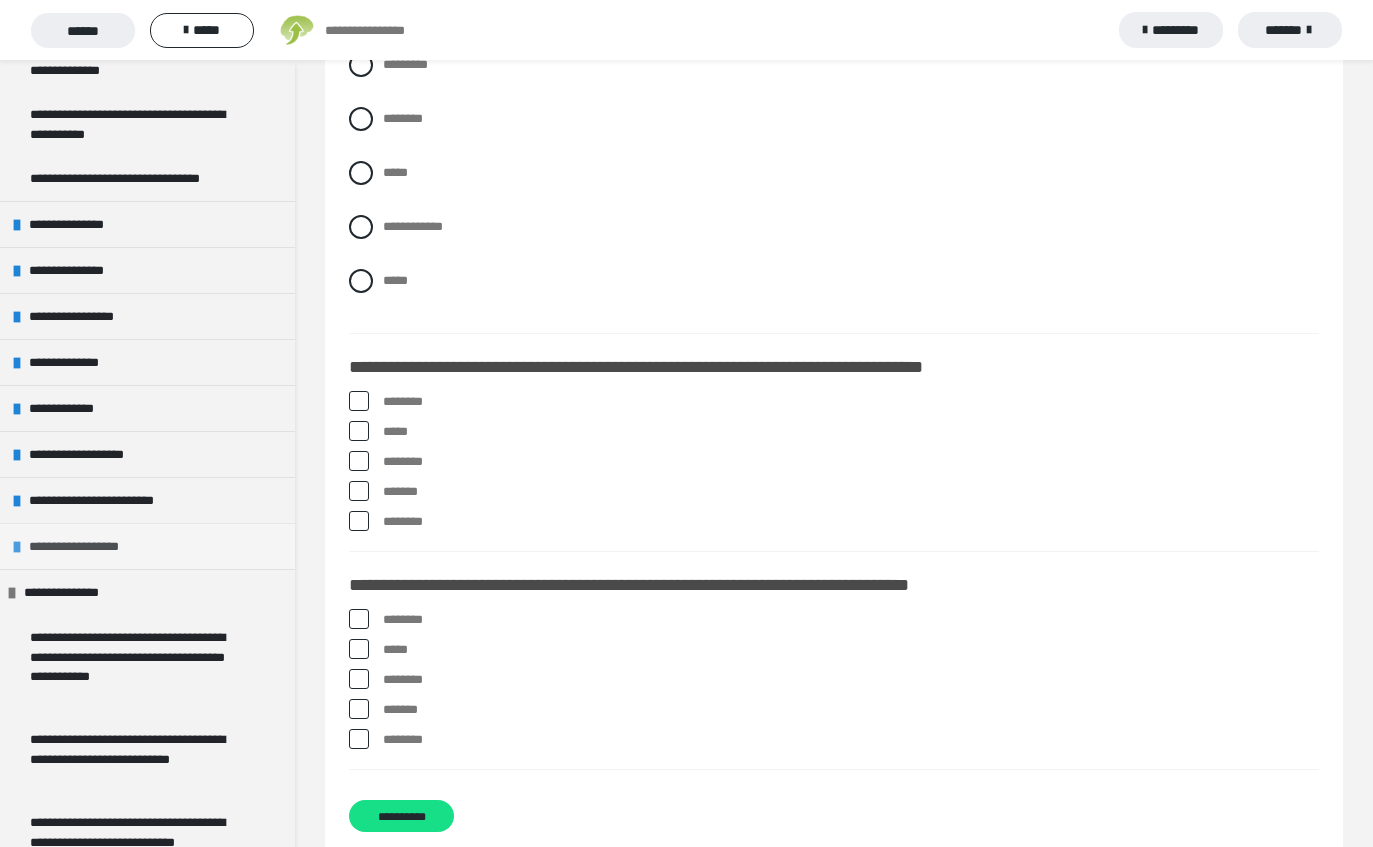 click on "**********" at bounding box center [86, 546] 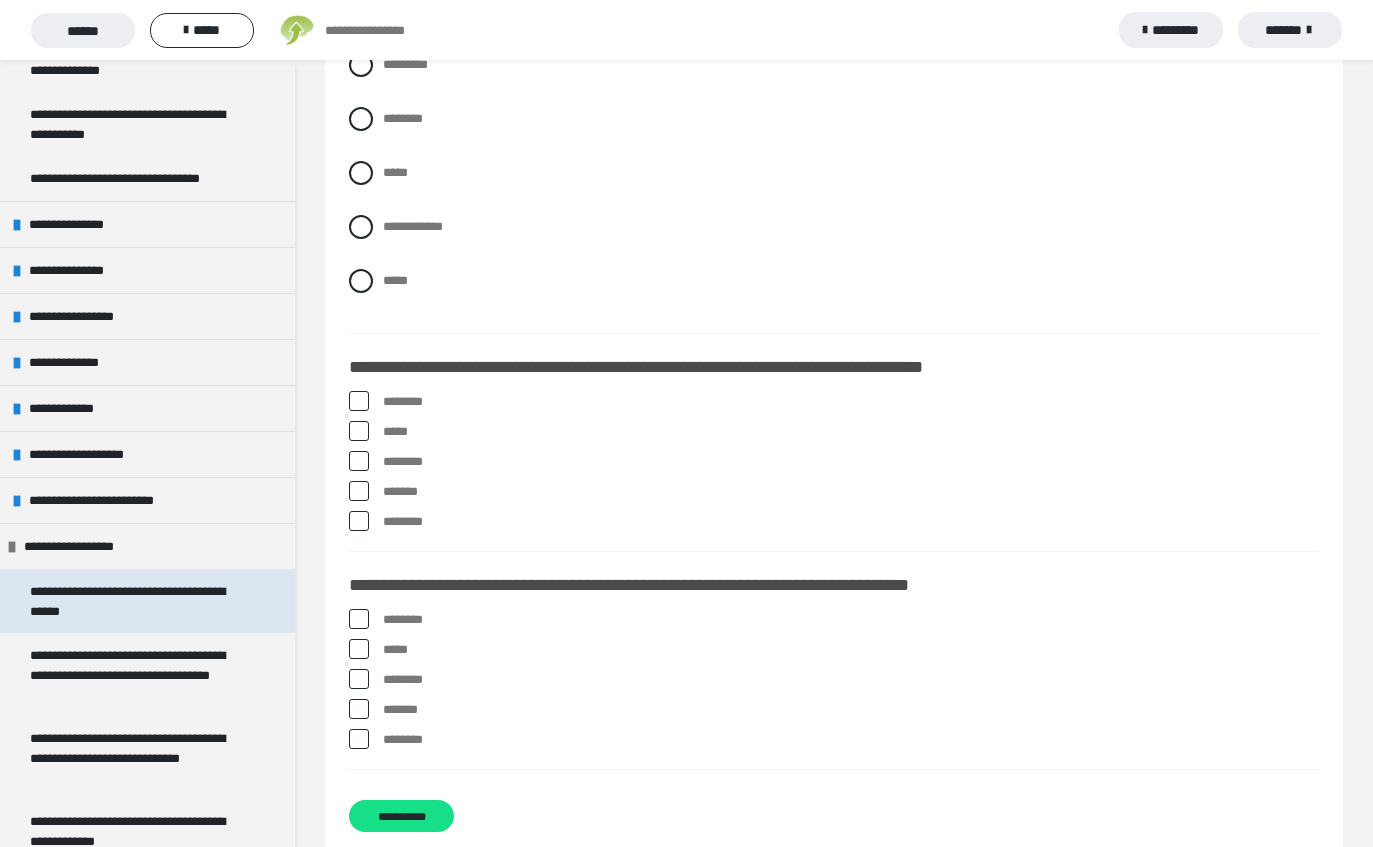 click on "**********" at bounding box center [139, 601] 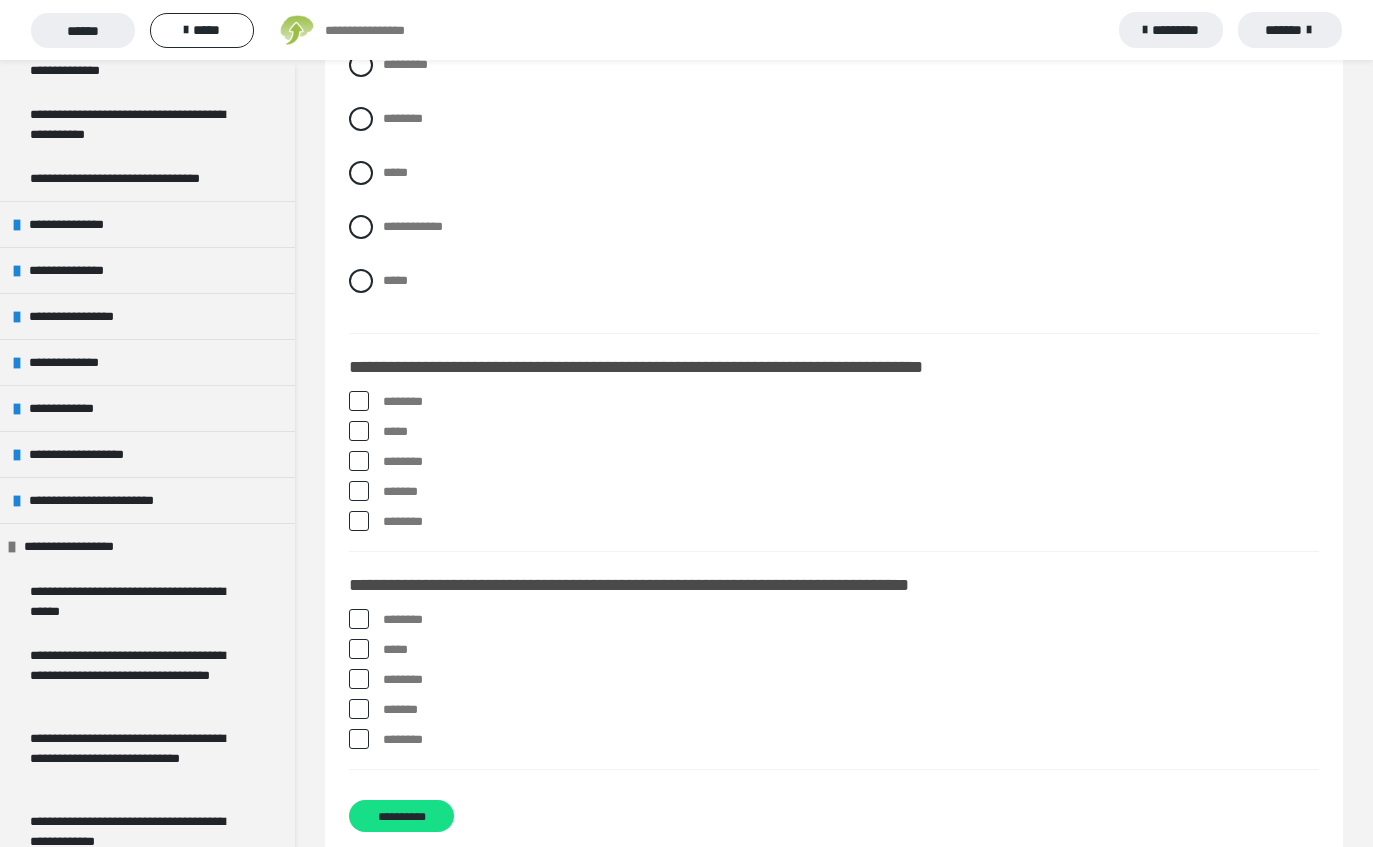 click on "*********" at bounding box center (1171, 30) 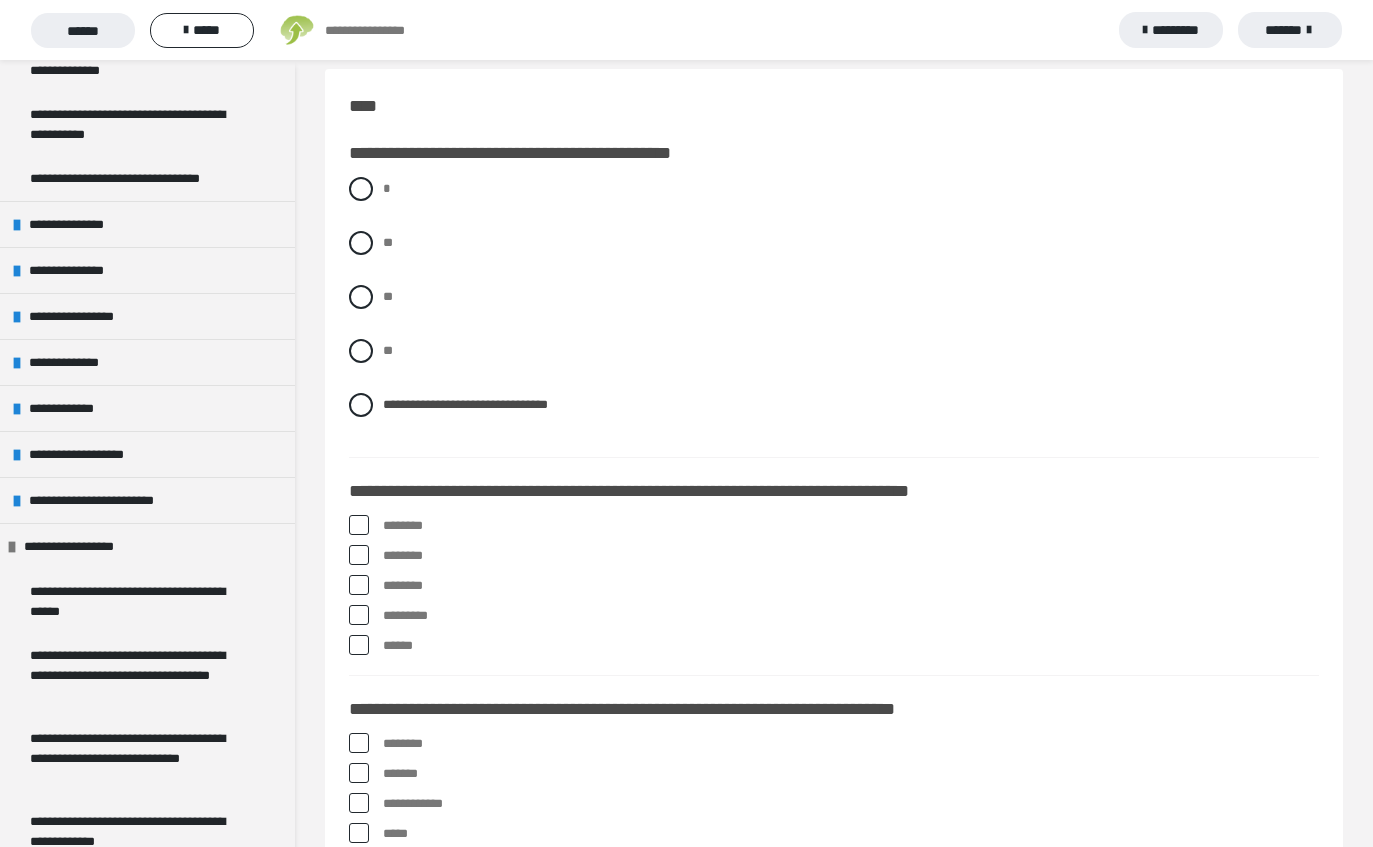 scroll, scrollTop: 0, scrollLeft: 0, axis: both 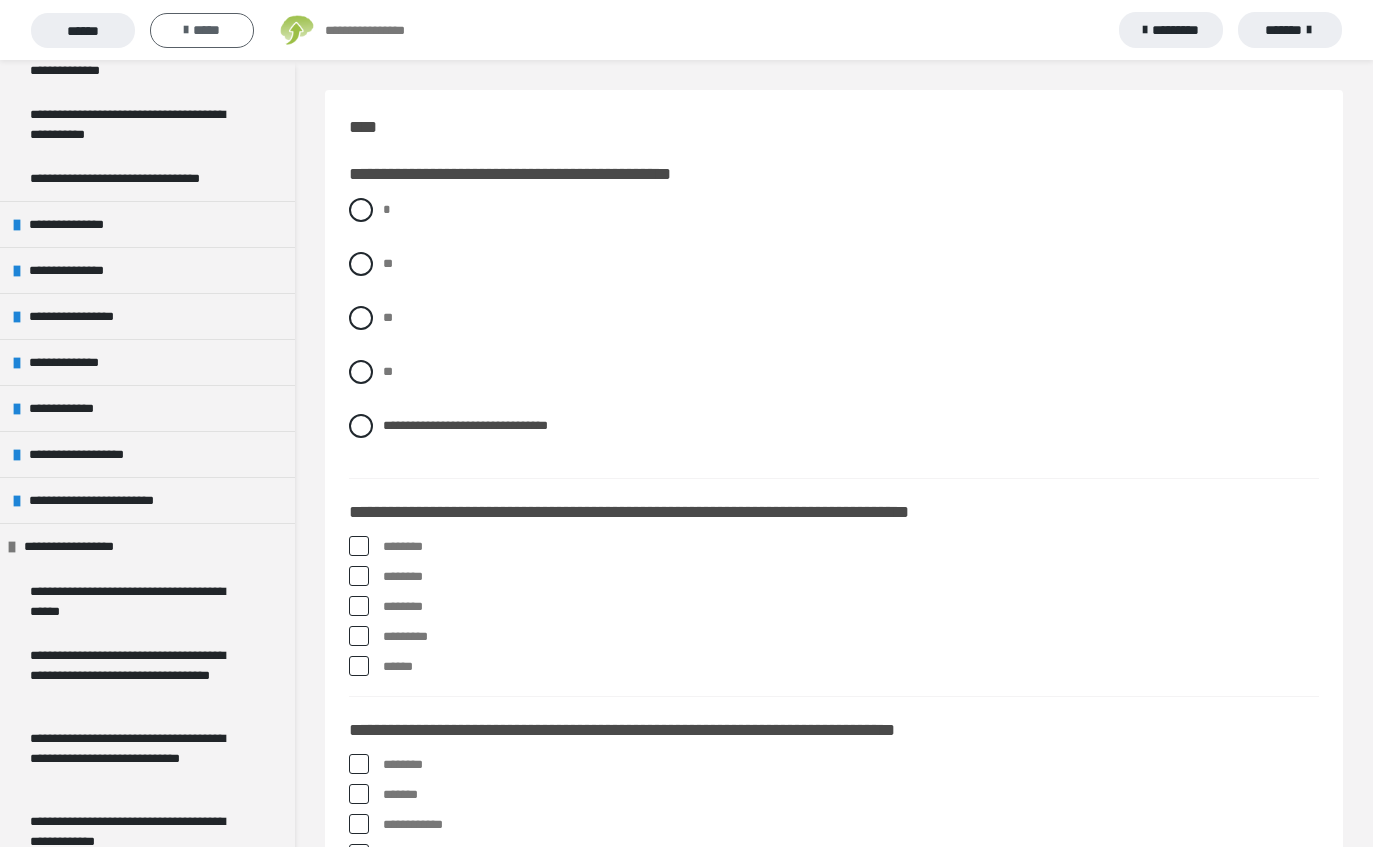 click at bounding box center (186, 30) 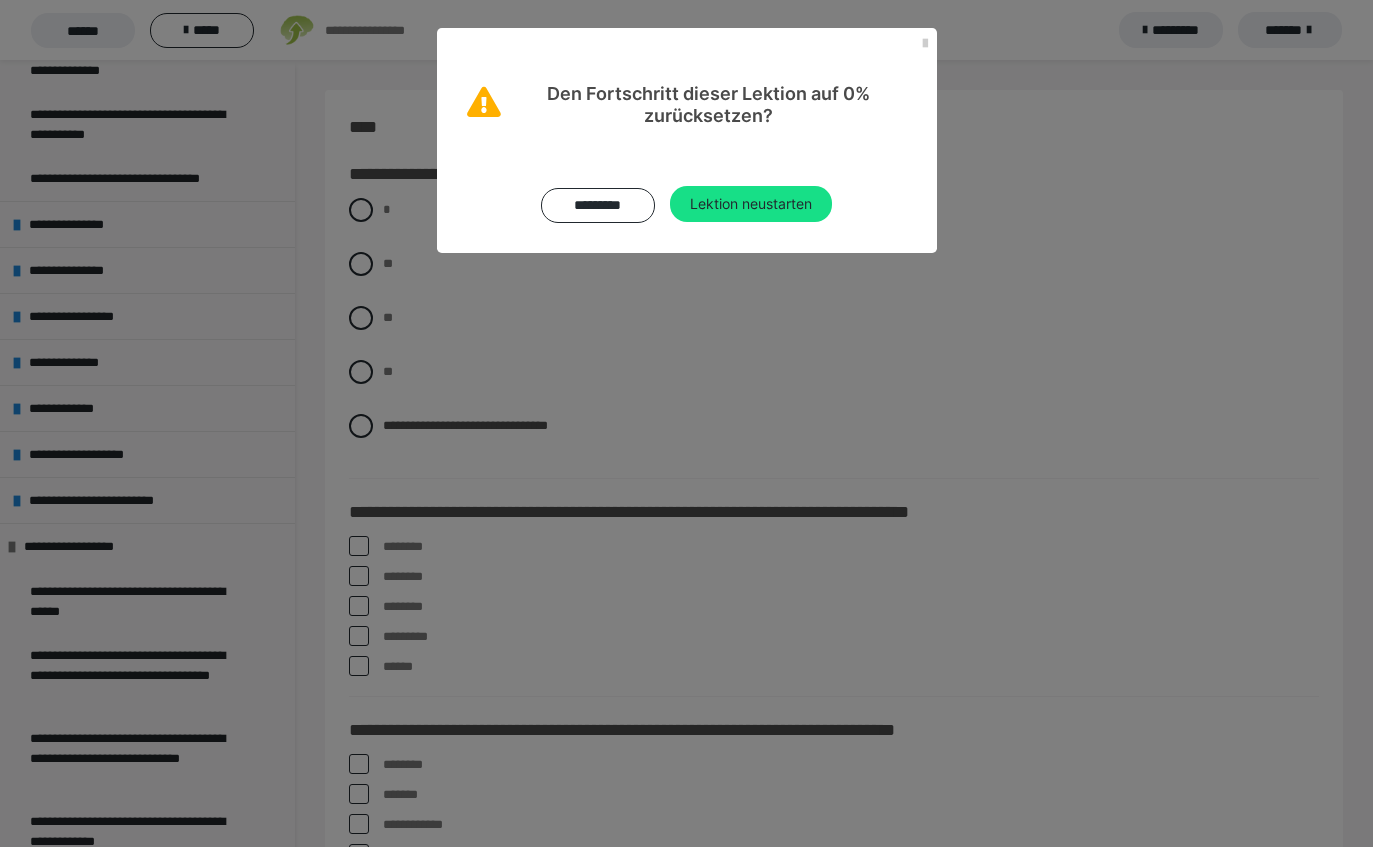 click on "Den Fortschritt dieser Lektion auf 0% zurücksetzen? ********* Lektion neustarten" at bounding box center (686, 423) 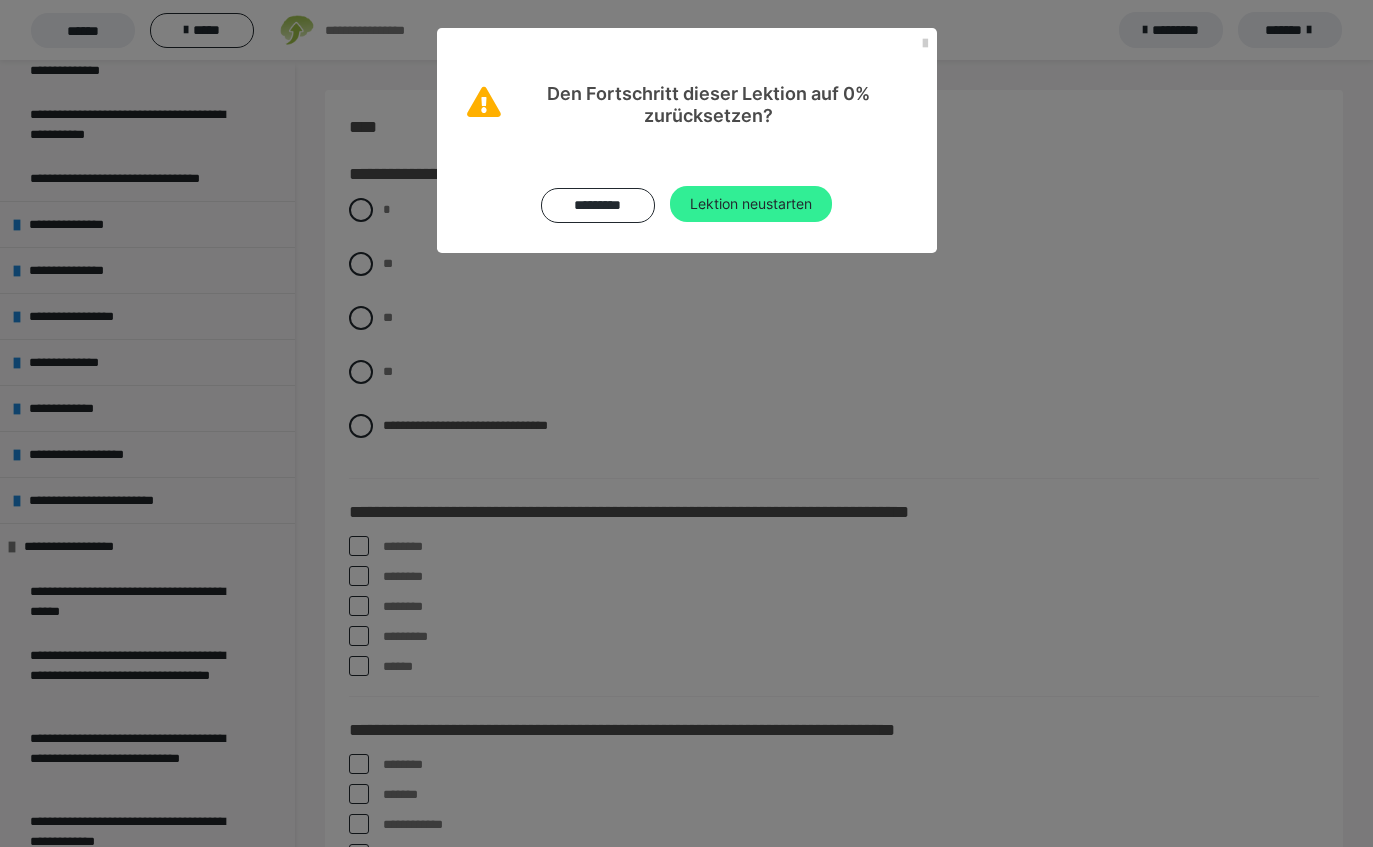 click on "Lektion neustarten" at bounding box center [751, 204] 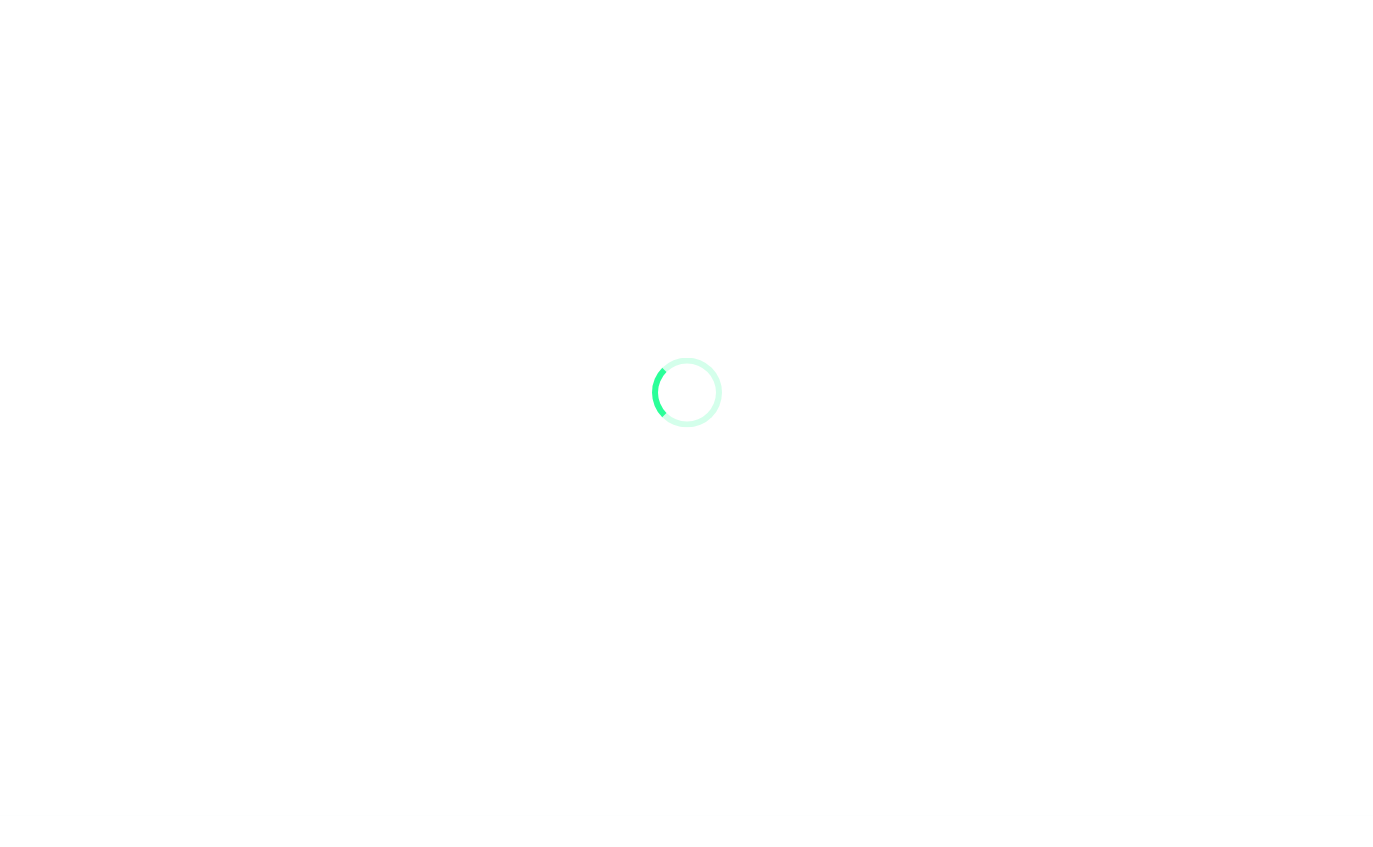scroll, scrollTop: 25, scrollLeft: 0, axis: vertical 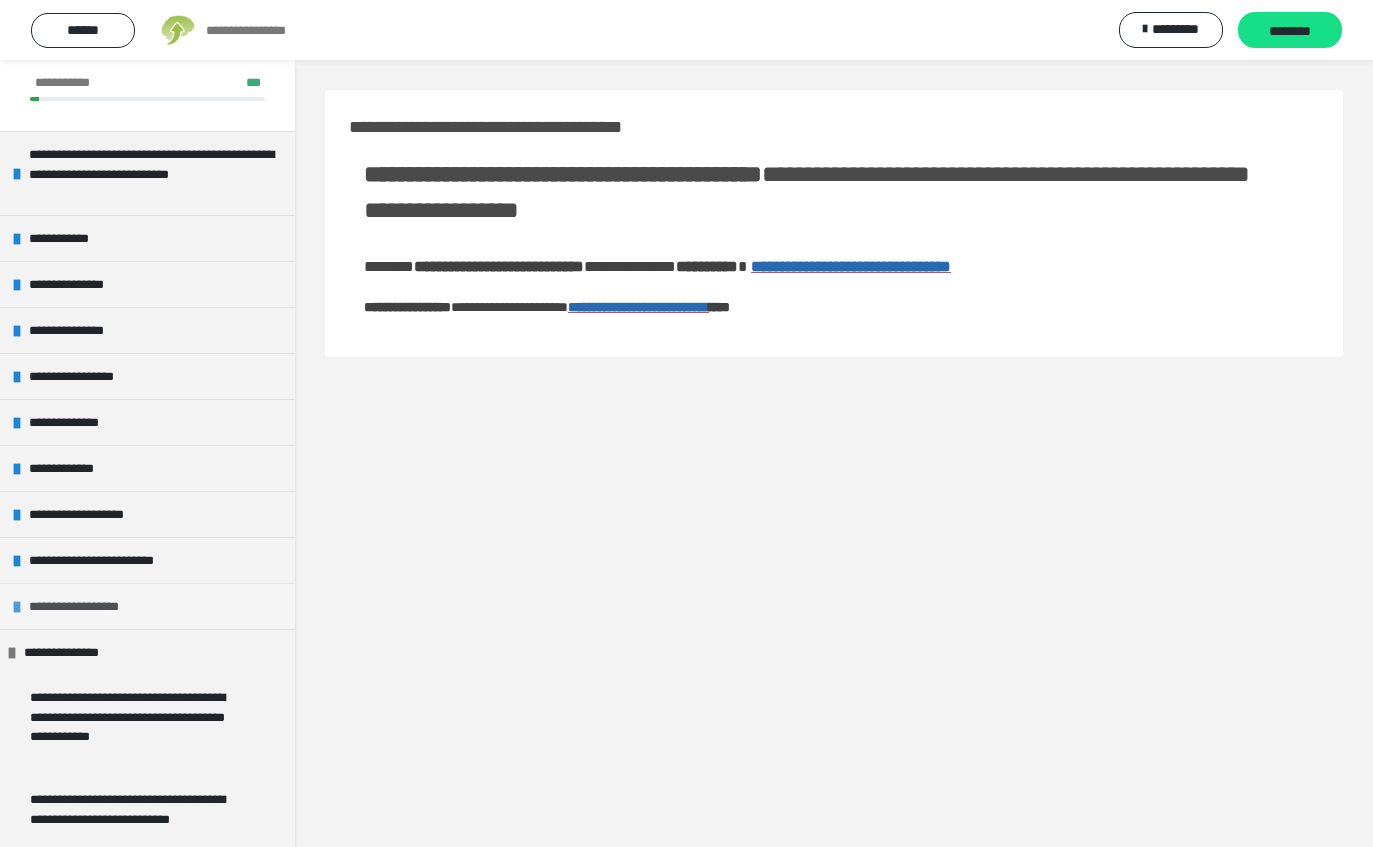 click on "**********" at bounding box center [86, 606] 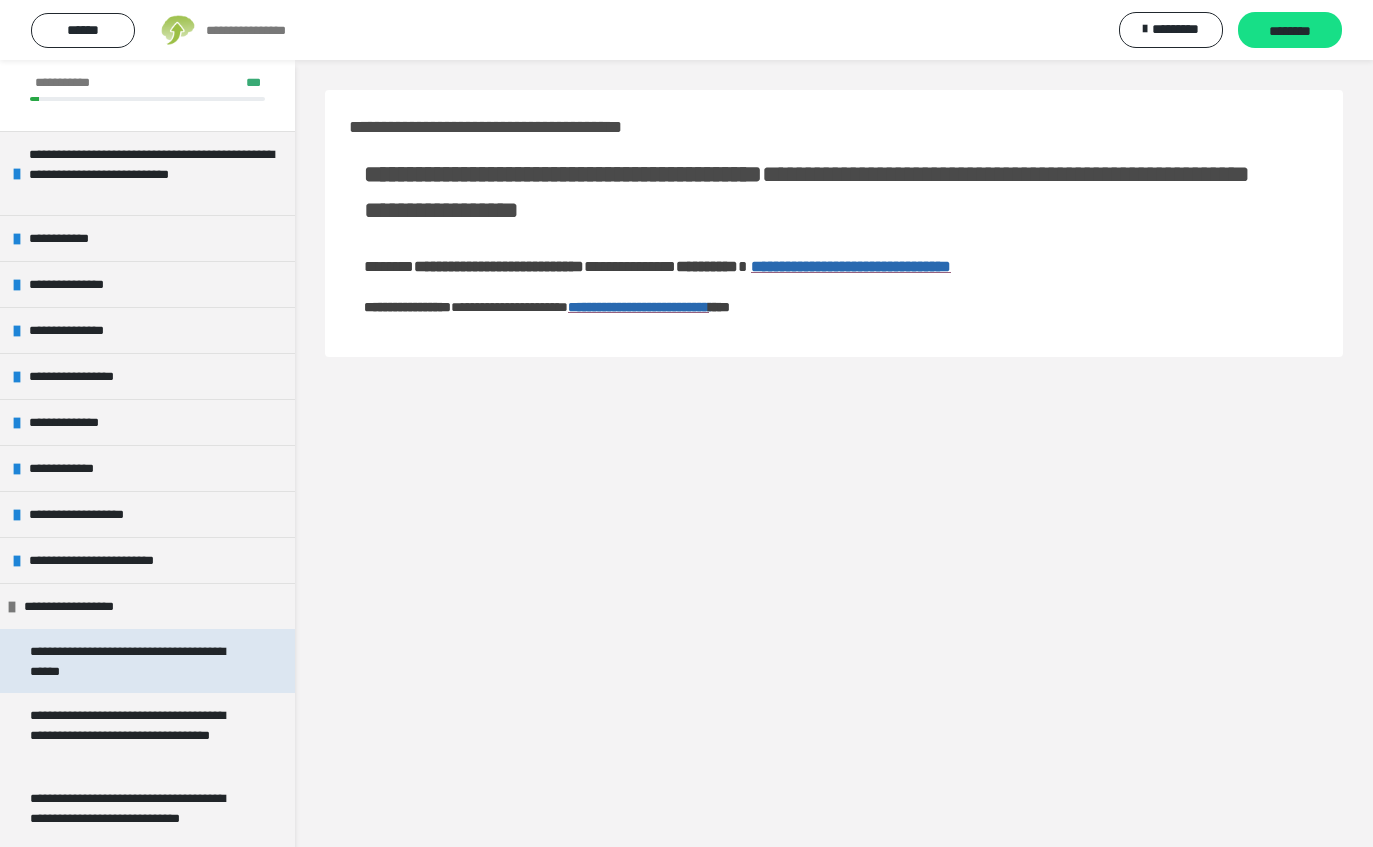 click on "**********" at bounding box center [139, 661] 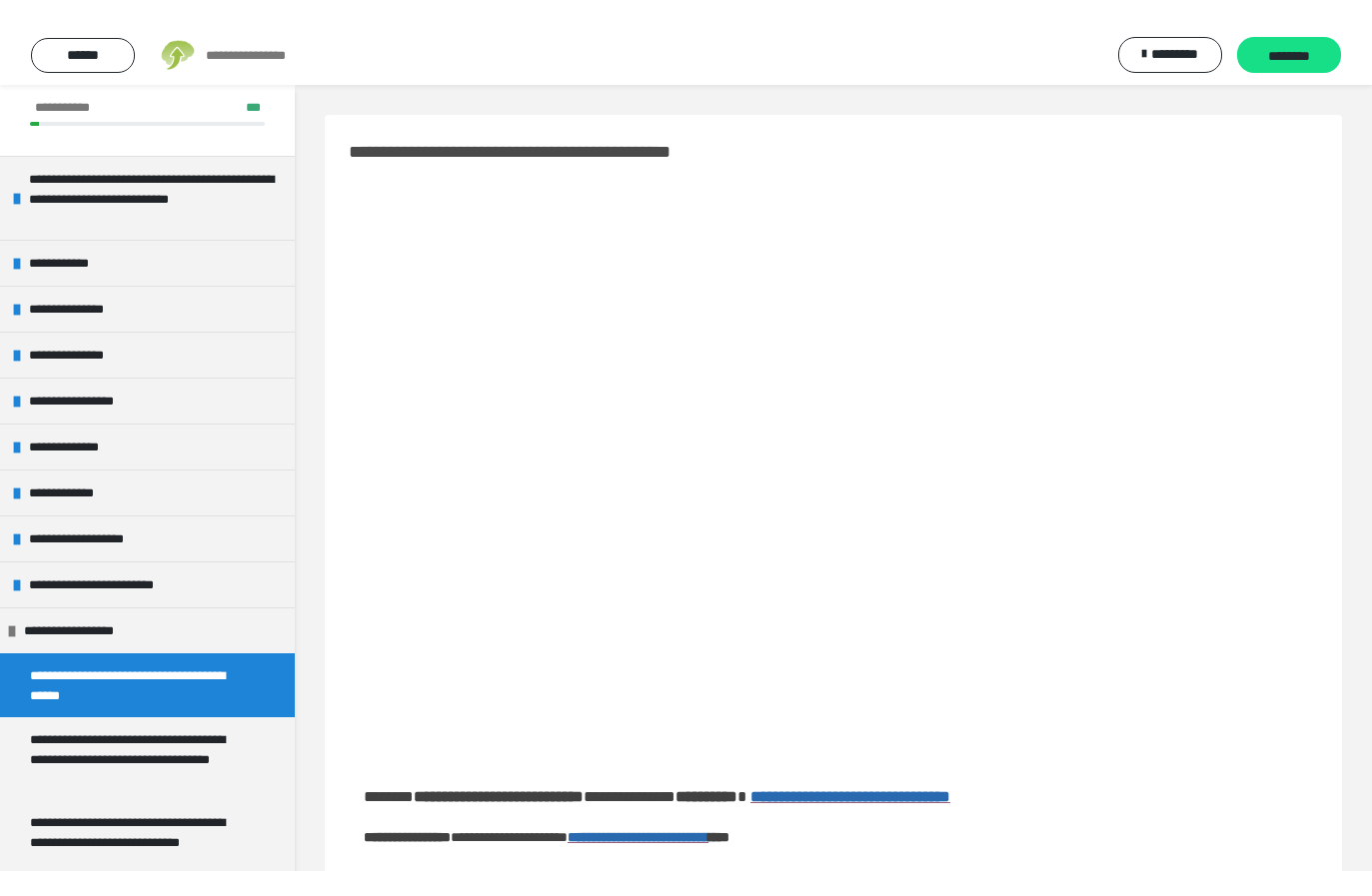 scroll, scrollTop: 24, scrollLeft: 0, axis: vertical 